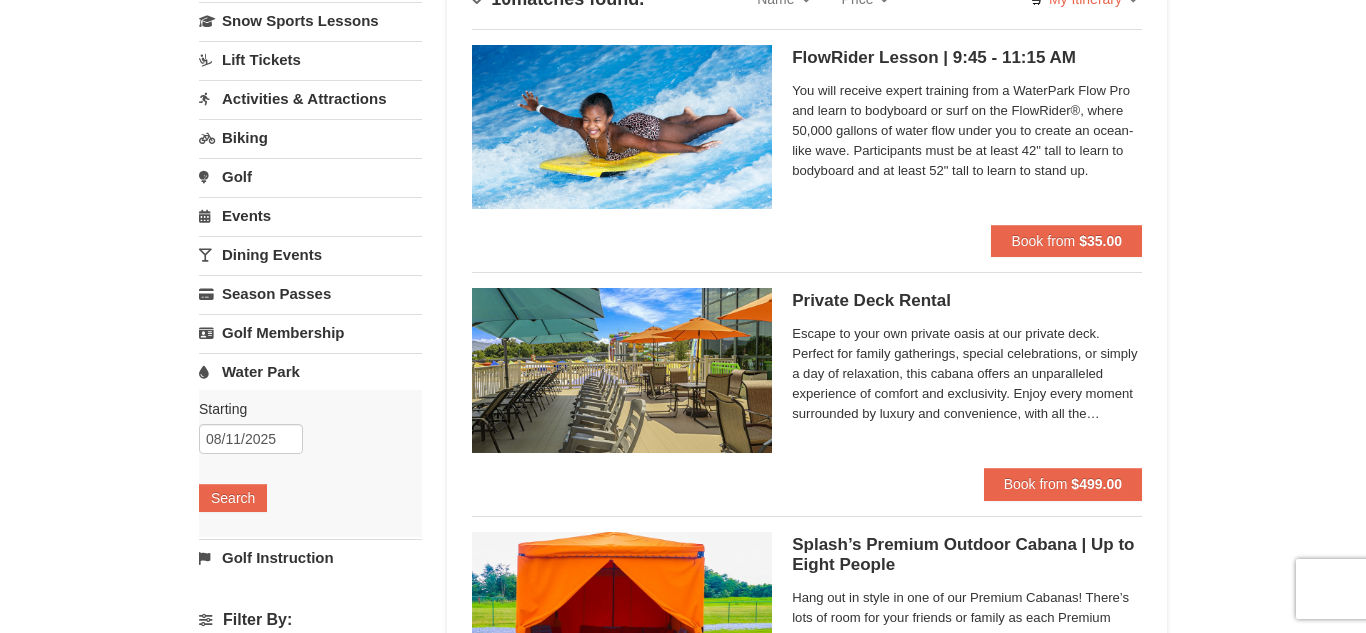 scroll, scrollTop: 213, scrollLeft: 0, axis: vertical 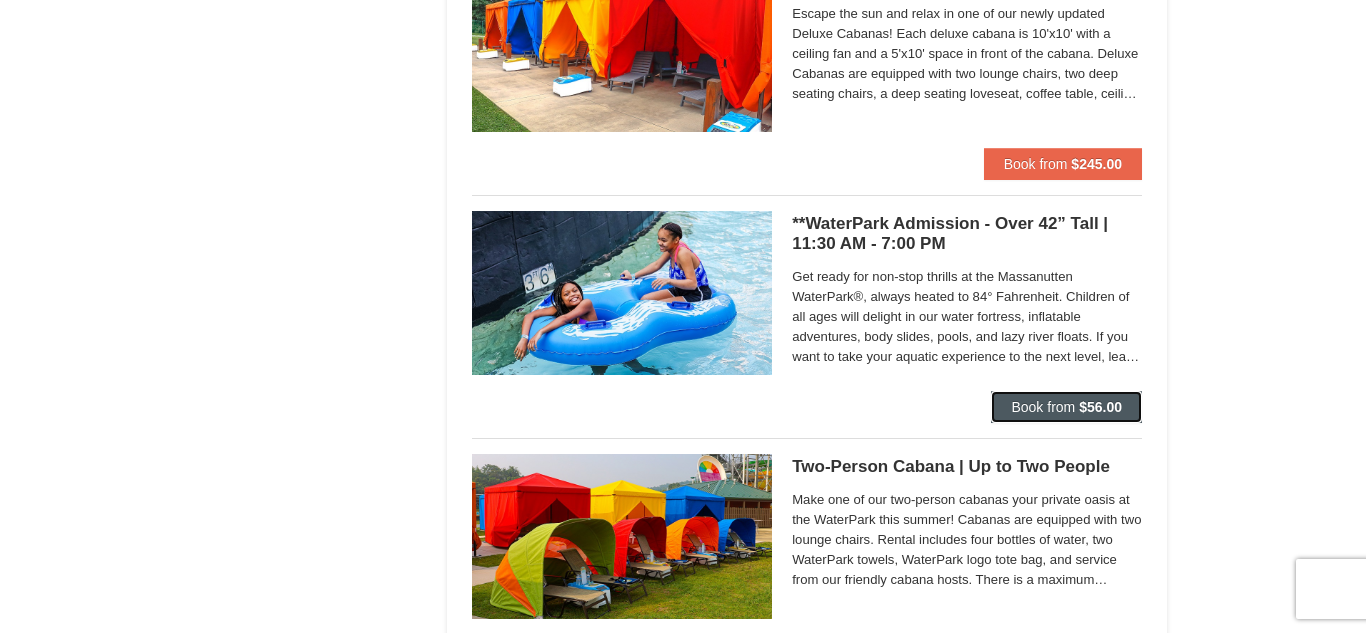 click on "Book from" at bounding box center [1043, 407] 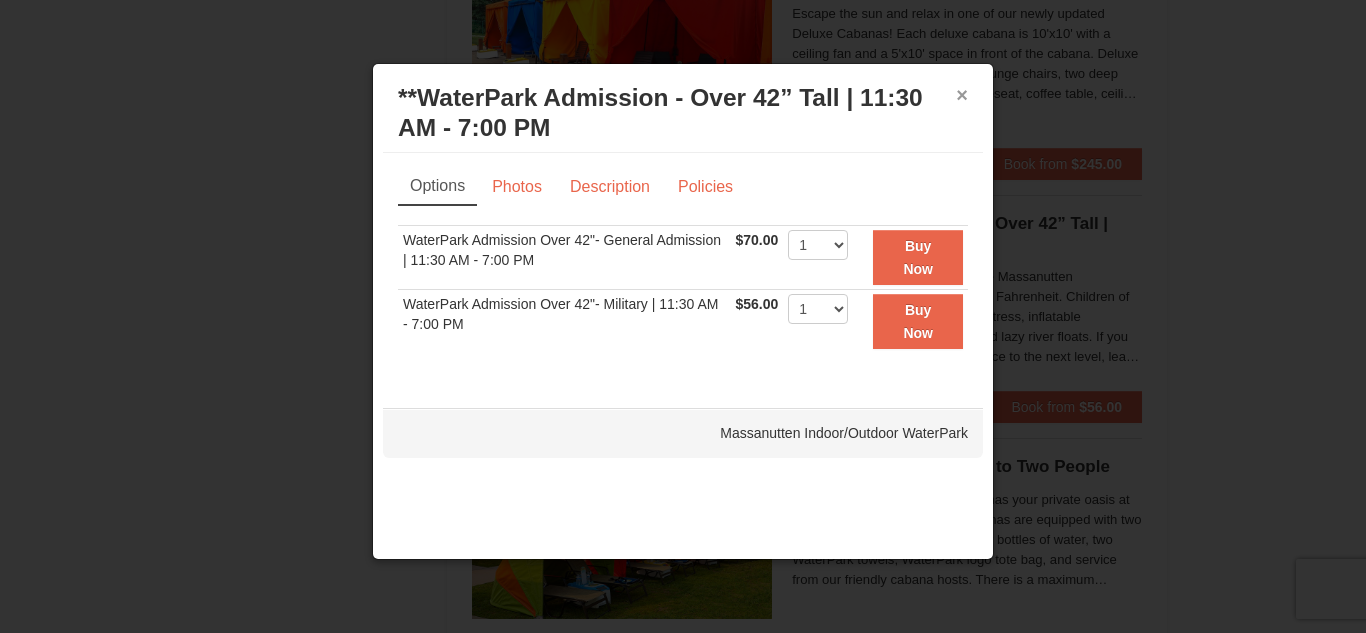 click on "×" at bounding box center [962, 95] 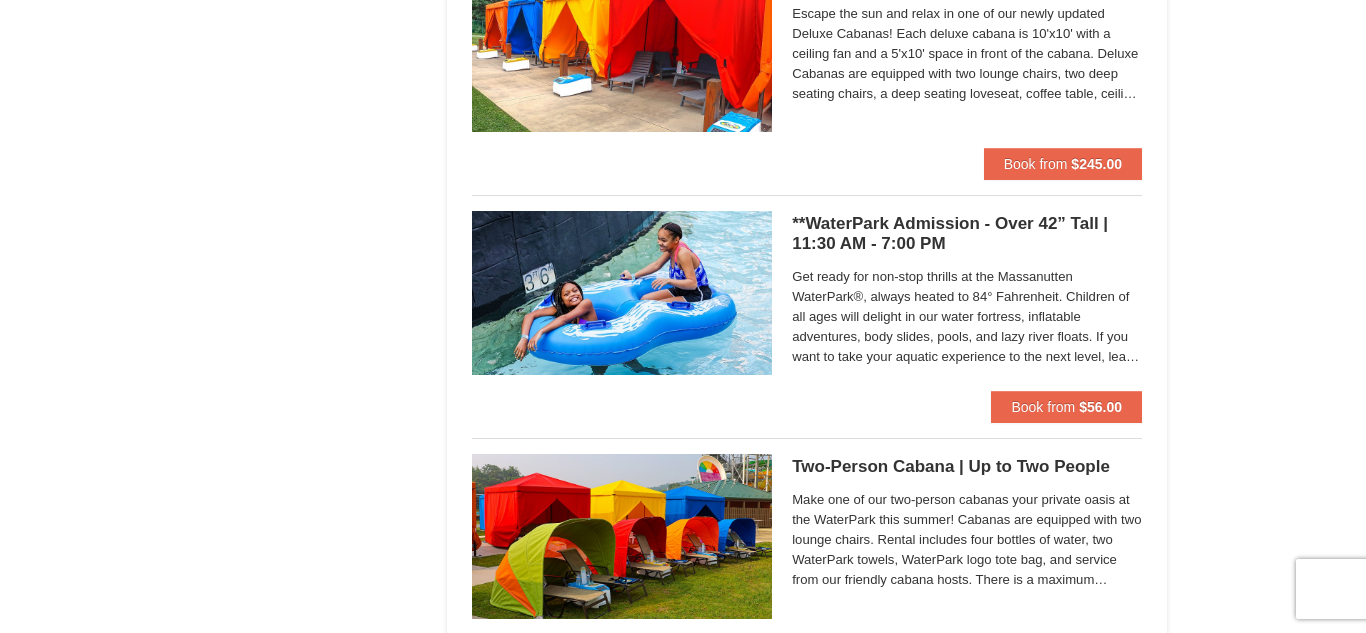 click on "**WaterPark Admission - Over 42” Tall | 11:30 AM - 7:00 PM  Massanutten Indoor/Outdoor WaterPark" at bounding box center (967, 234) 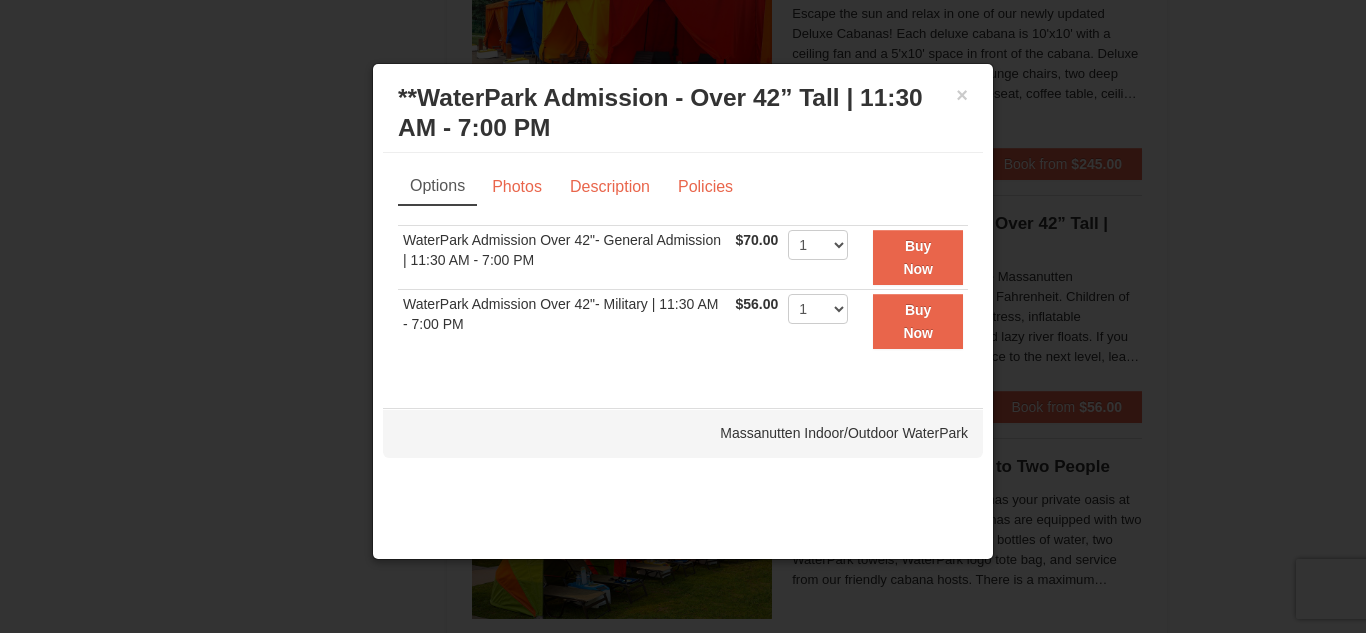 click at bounding box center (683, 316) 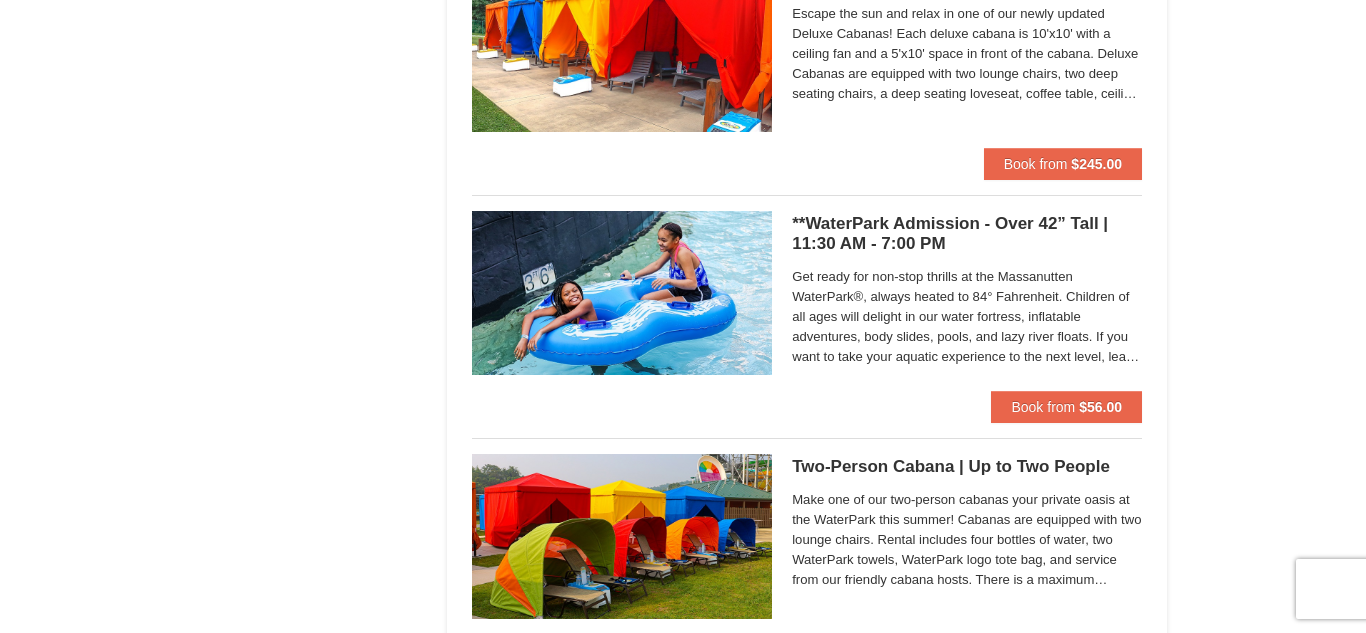 click on "**WaterPark Admission - Over 42” Tall | 11:30 AM - 7:00 PM  Massanutten Indoor/Outdoor WaterPark" at bounding box center (967, 234) 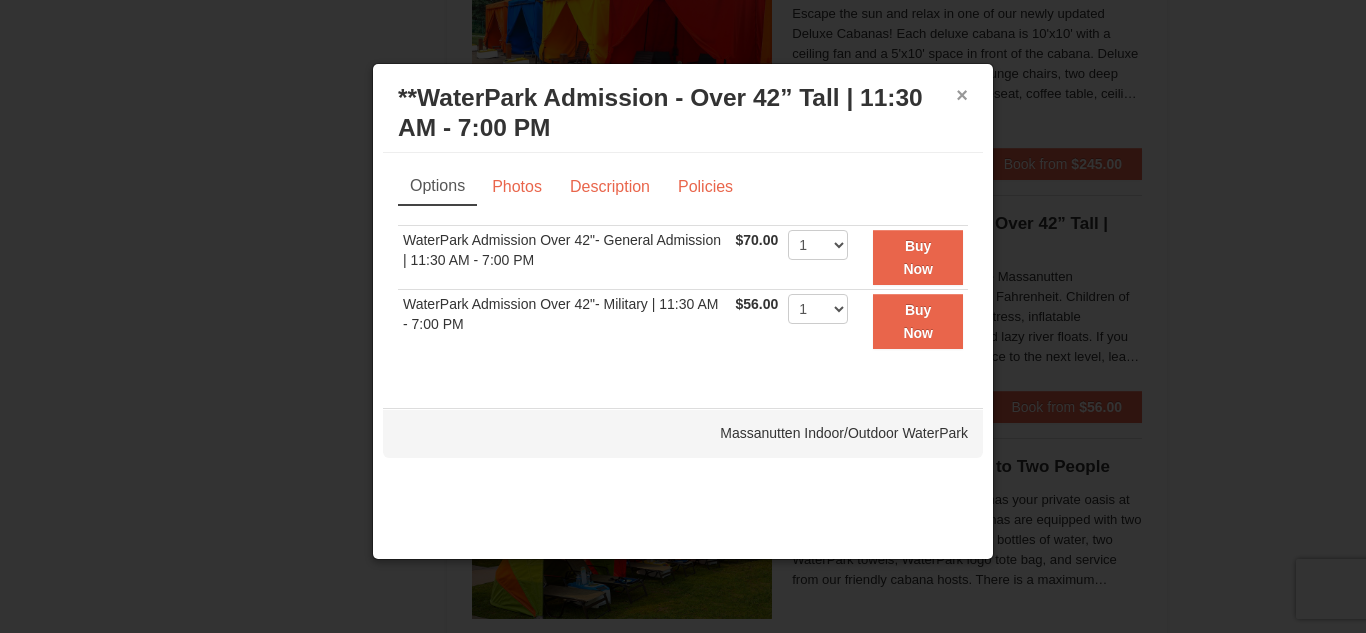 click on "×" at bounding box center [962, 95] 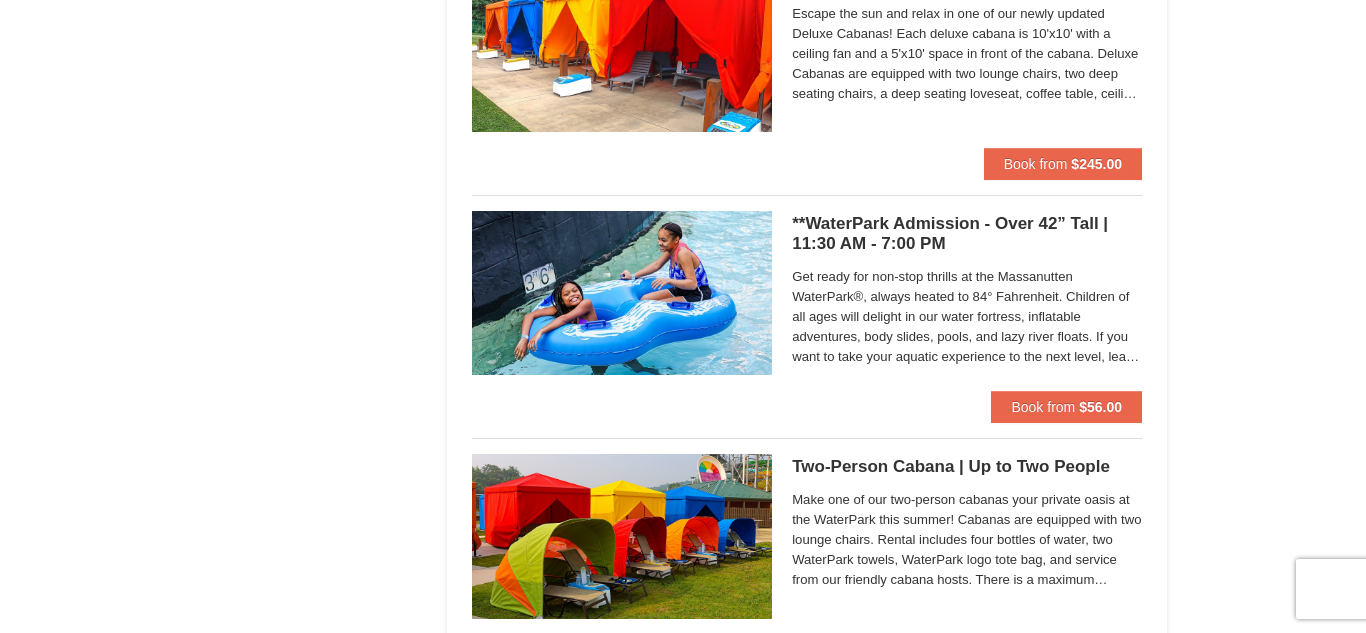 click on "Get ready for non-stop thrills at the Massanutten WaterPark®, always heated to 84° Fahrenheit. Children of all ages will delight in our water fortress, inflatable adventures, body slides, pools, and lazy river floats. If you want to take your aquatic experience to the next level, learn how to surf on our FlowRider® Endless Wave. No matter what adventure you choose, you’ll be sure to meet new friends along the way! Don't forget to bring a towel." at bounding box center (967, 317) 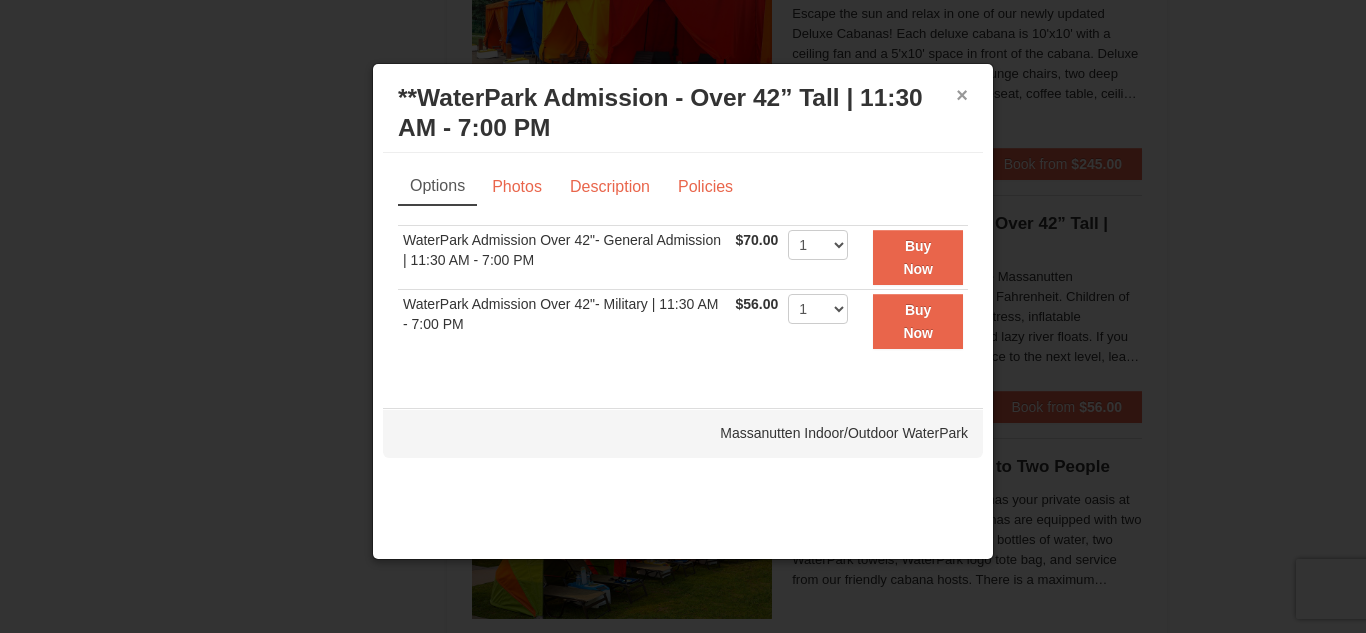 click on "×" at bounding box center (962, 95) 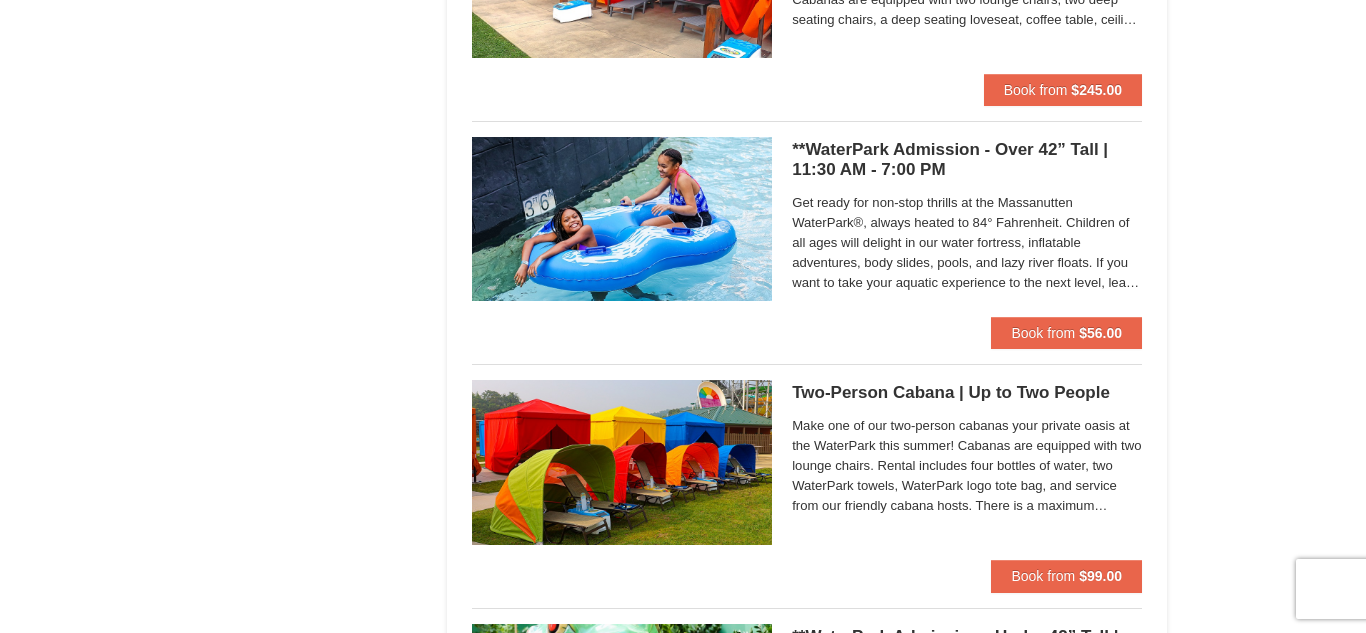 scroll, scrollTop: 1297, scrollLeft: 0, axis: vertical 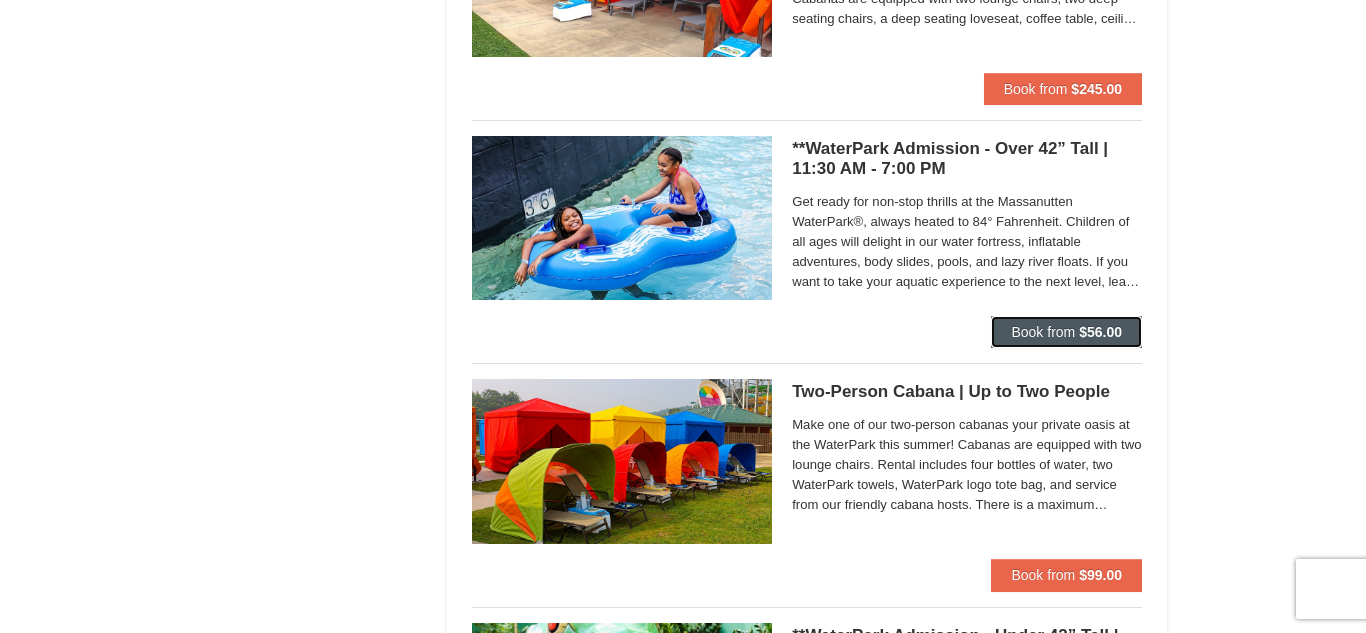 click on "$56.00" at bounding box center (1100, 332) 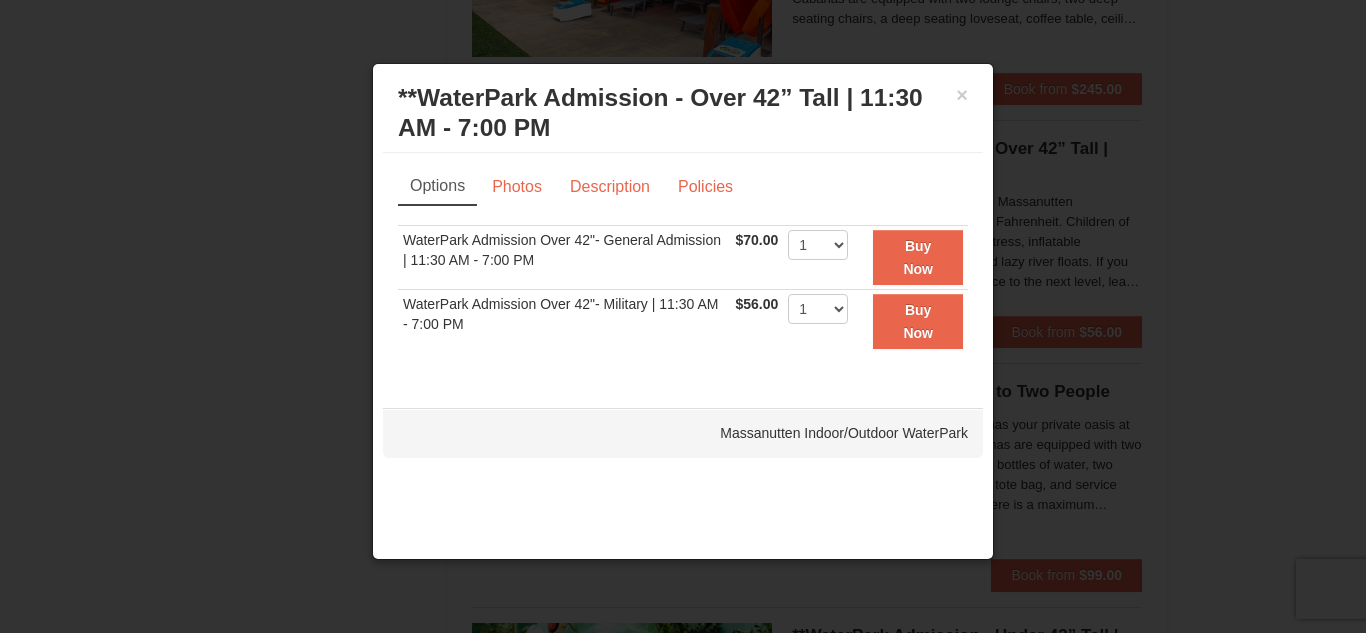 click at bounding box center [683, 316] 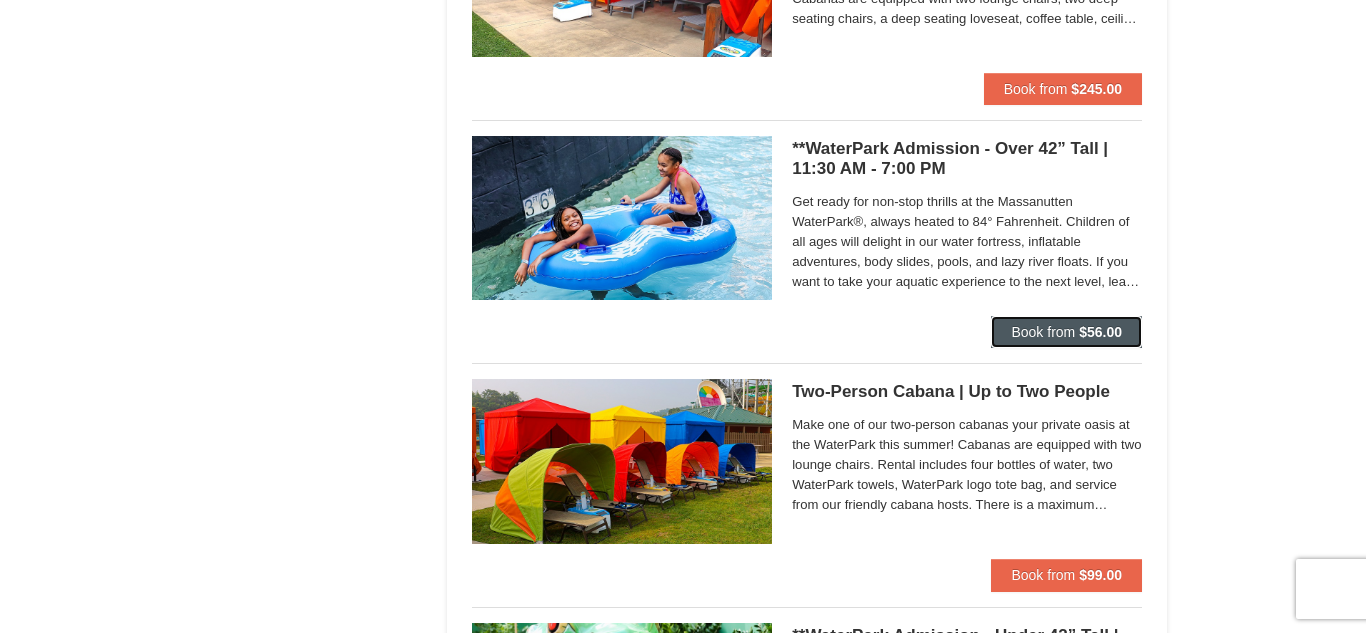 click on "Book from   $56.00" at bounding box center (1066, 332) 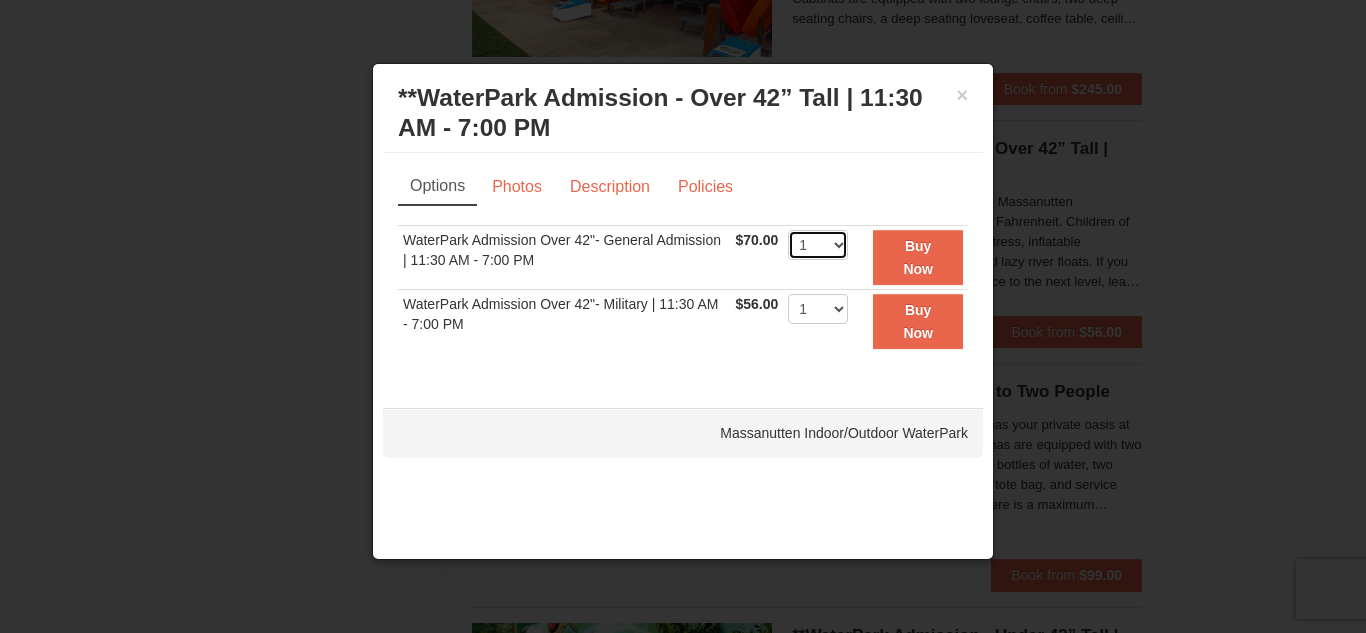 click on "1
2
3
4
5
6
7
8
9
10
11
12
13
14
15
16
17
18
19
20
21 22" at bounding box center (818, 245) 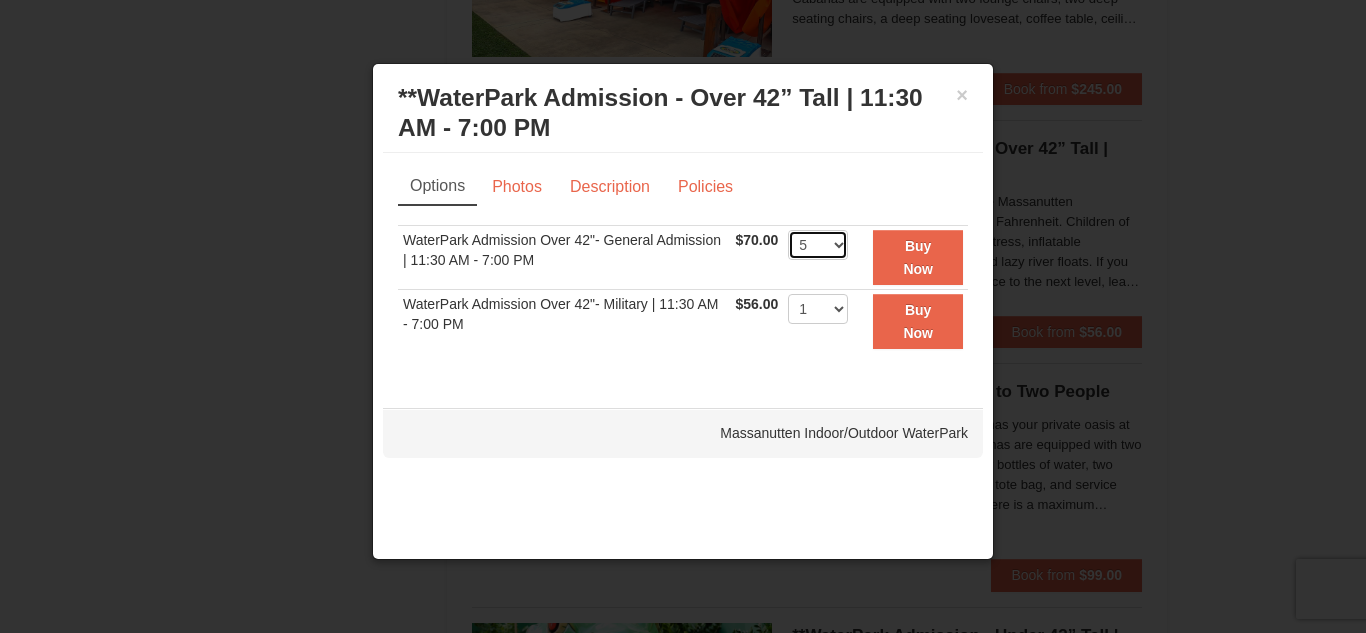 click on "1
2
3
4
5
6
7
8
9
10
11
12
13
14
15
16
17
18
19
20
21 22" at bounding box center (818, 245) 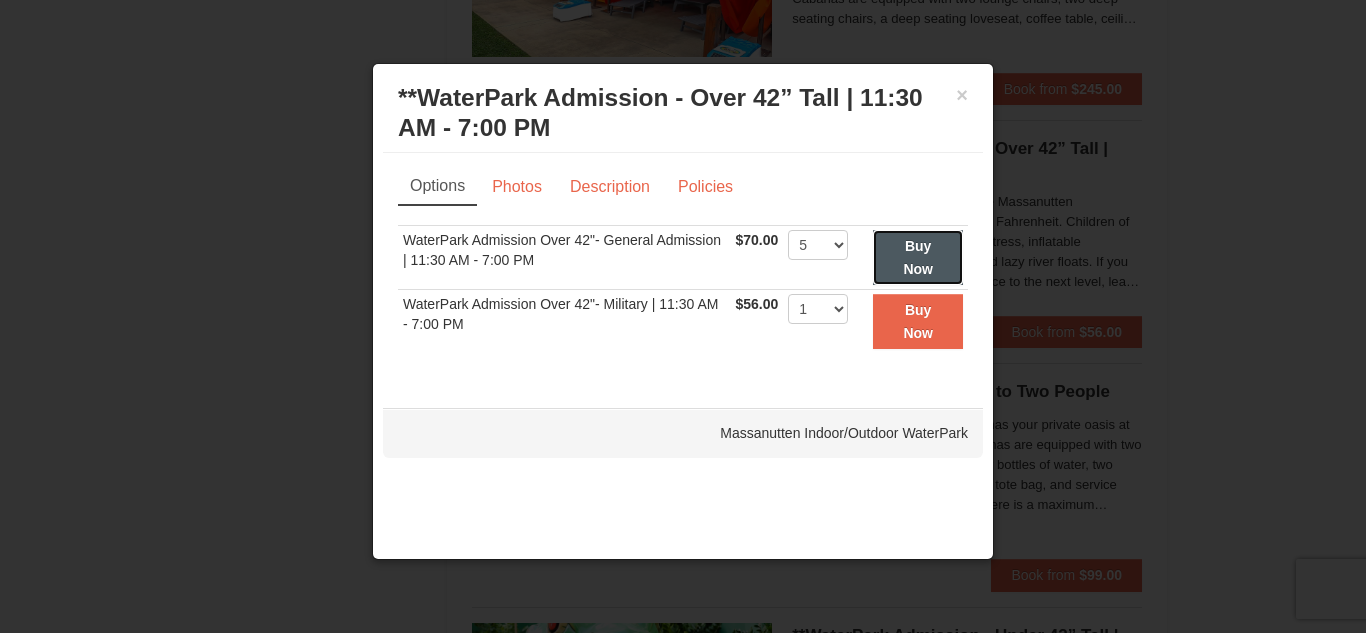 click on "Buy Now" at bounding box center (918, 257) 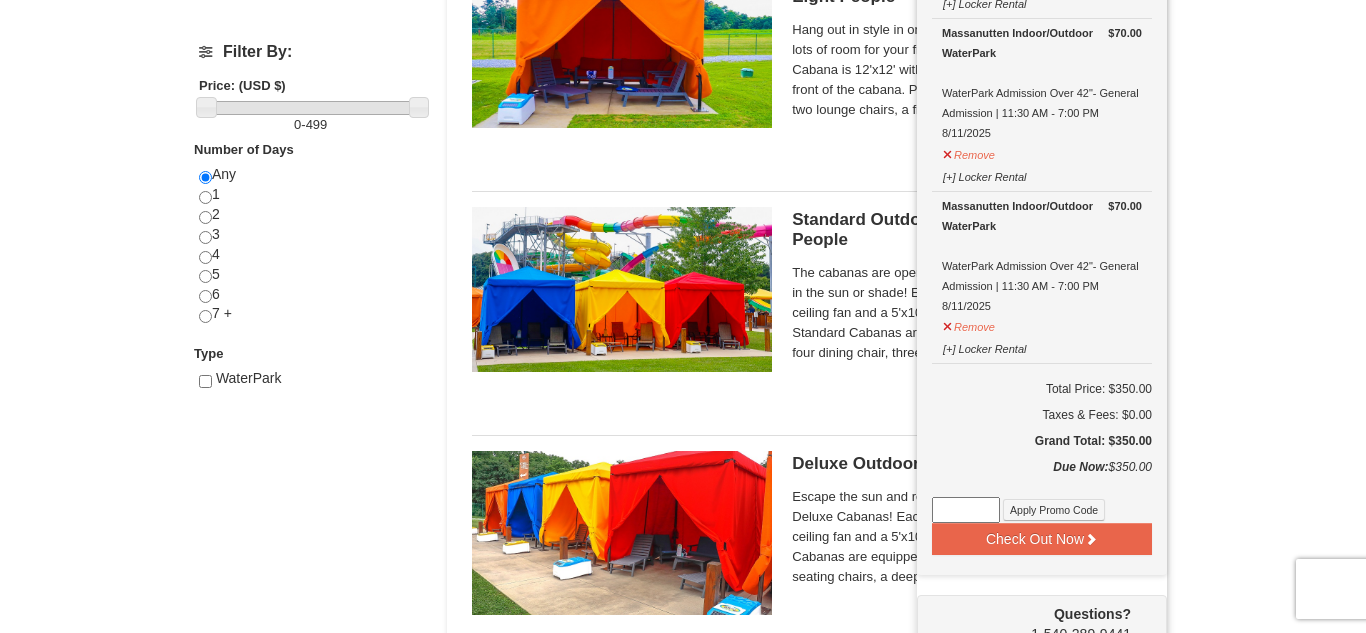 scroll, scrollTop: 746, scrollLeft: 0, axis: vertical 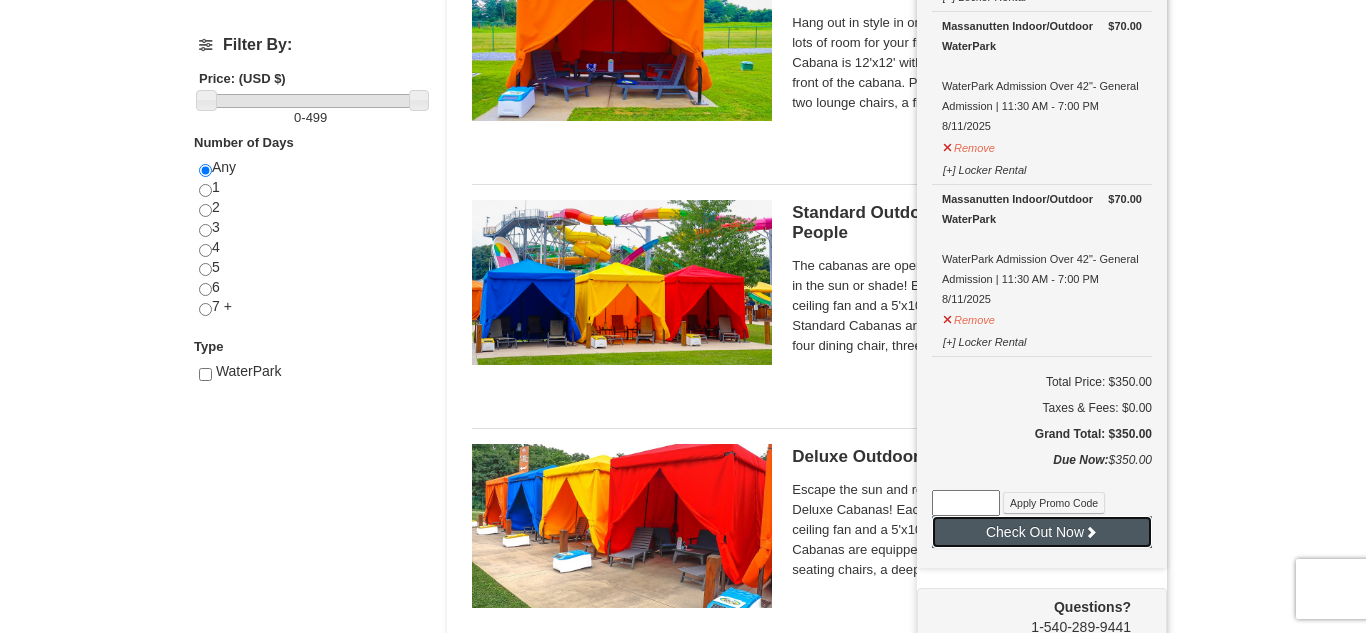 click on "Check Out Now" at bounding box center (1042, 532) 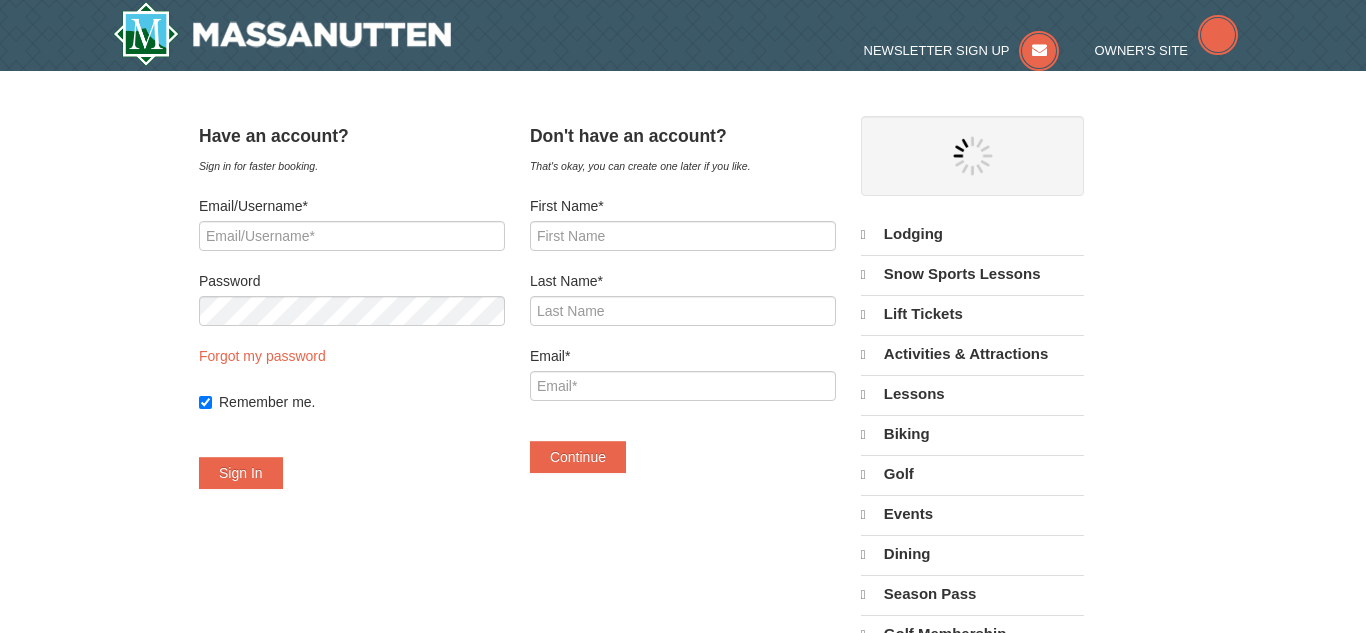 scroll, scrollTop: 0, scrollLeft: 0, axis: both 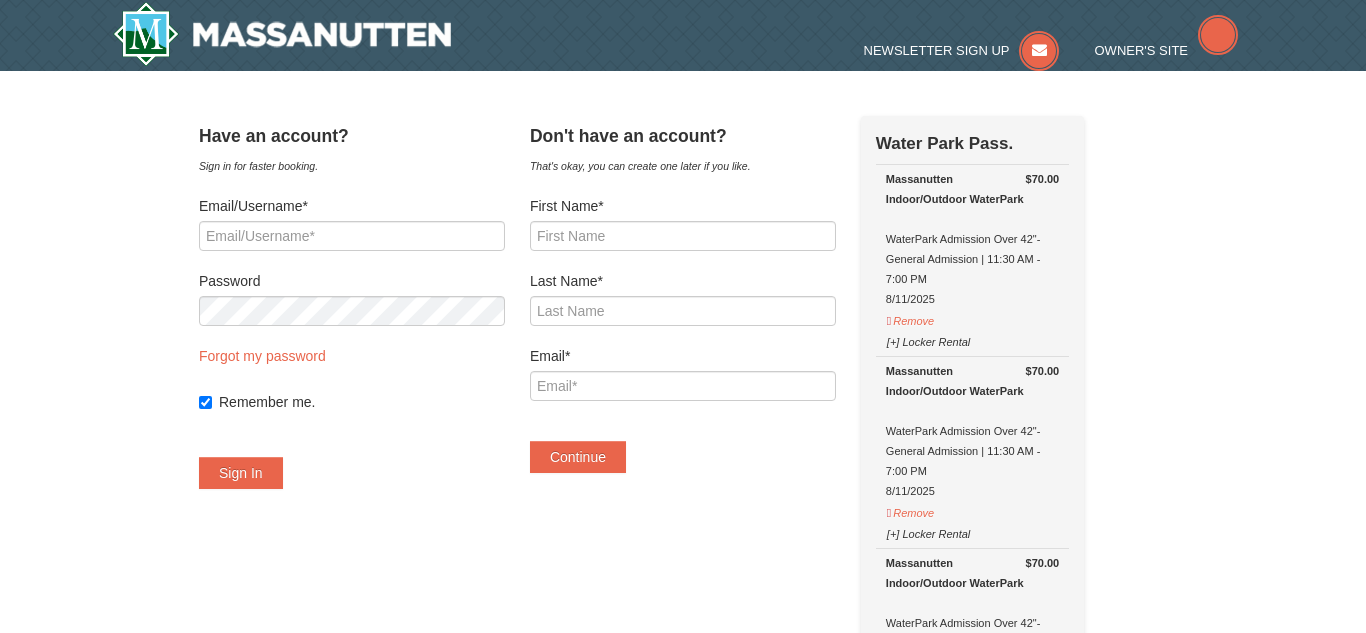 select on "8" 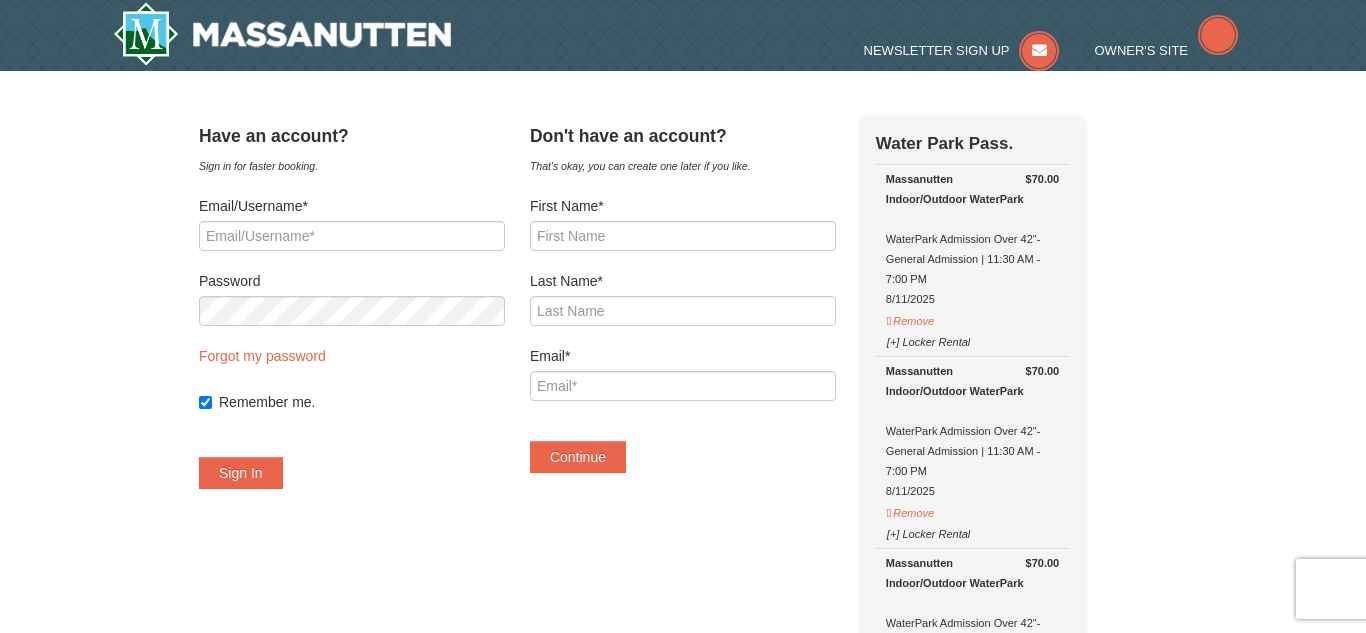 scroll, scrollTop: 0, scrollLeft: 0, axis: both 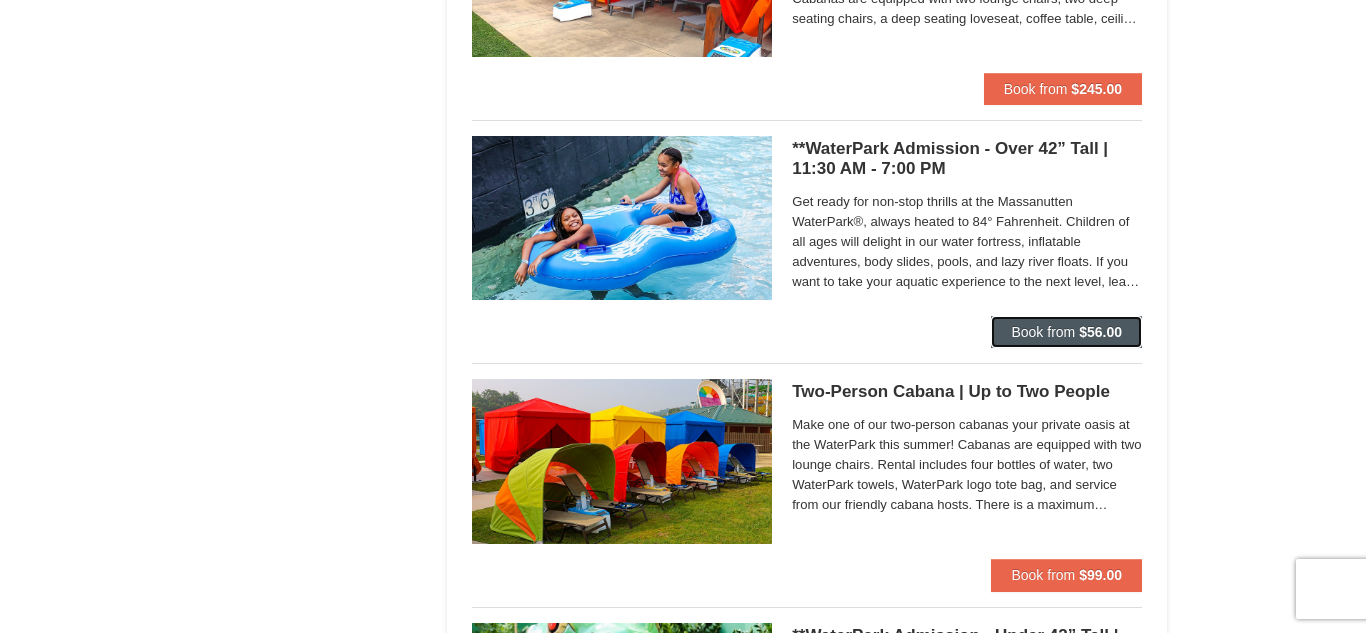 click on "Book from" at bounding box center [1043, 332] 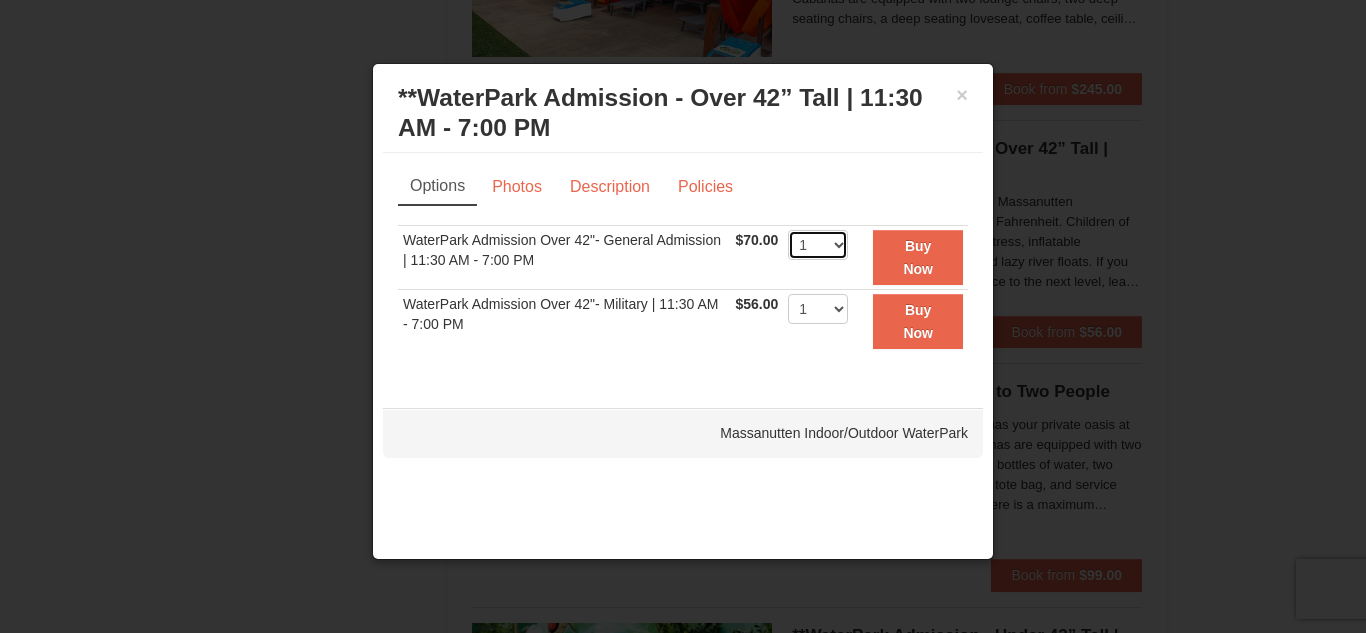 click on "1
2
3
4
5
6
7
8
9
10
11
12
13
14
15
16
17
18
19
20
21 22" at bounding box center [818, 245] 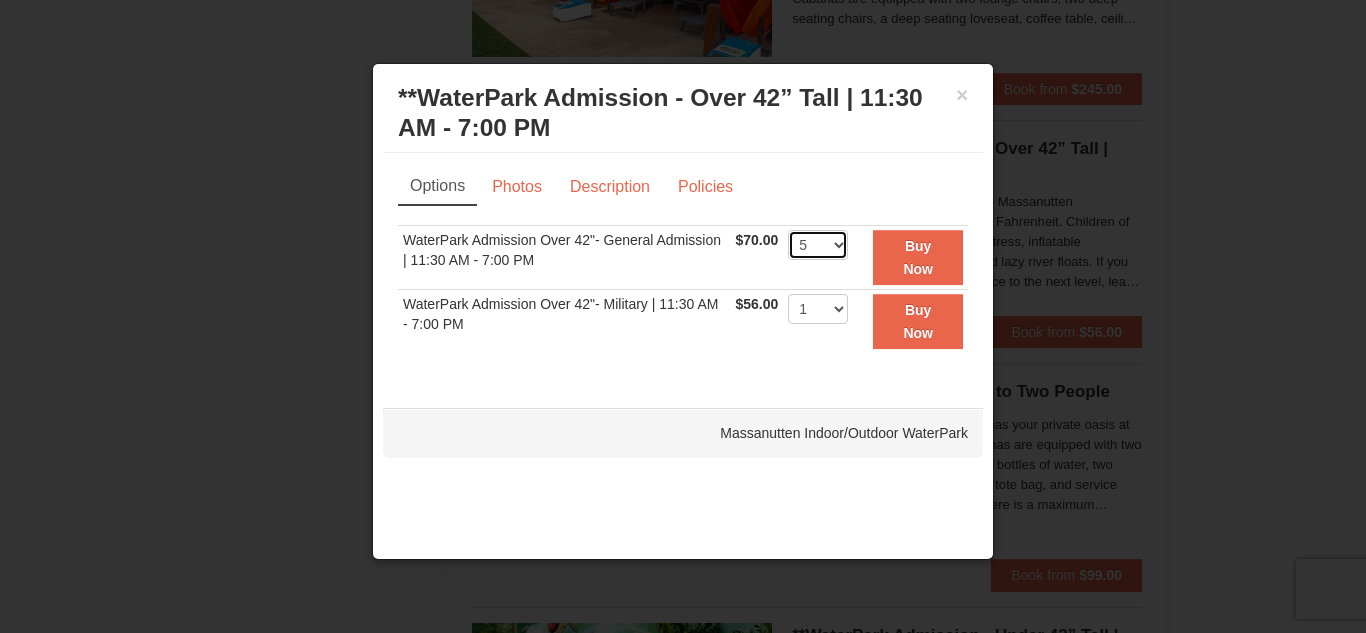 click on "1
2
3
4
5
6
7
8
9
10
11
12
13
14
15
16
17
18
19
20
21 22" at bounding box center (818, 245) 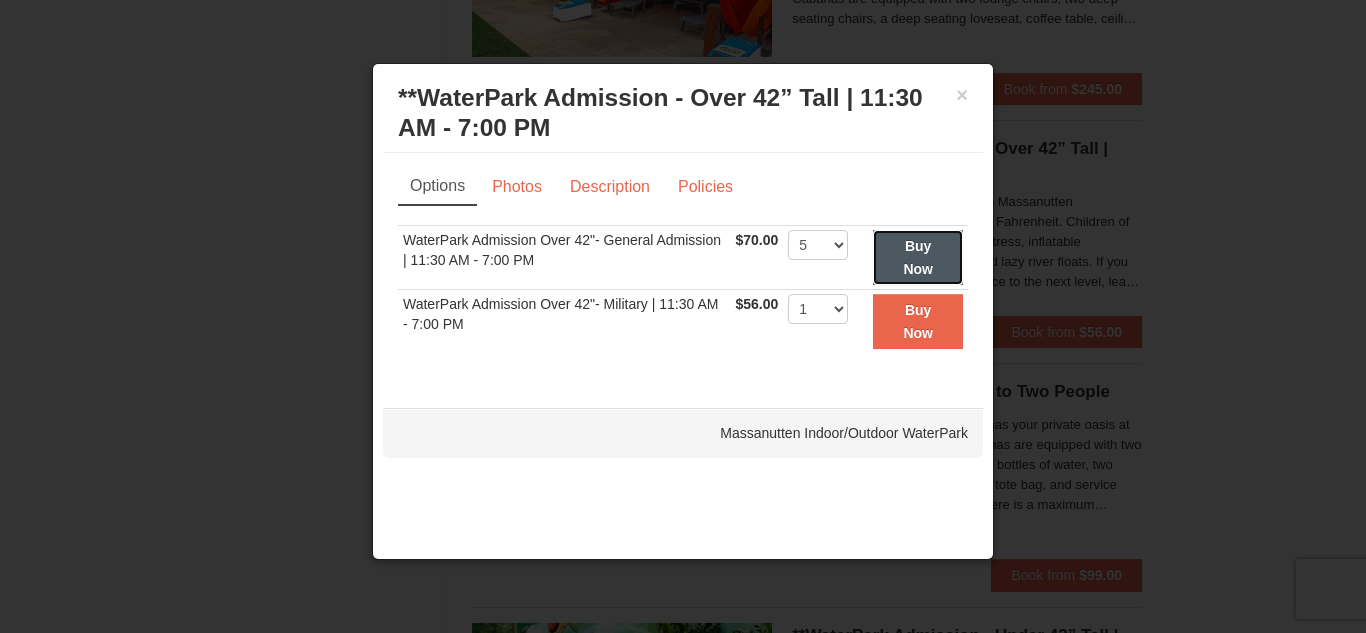 click on "Buy Now" at bounding box center [918, 257] 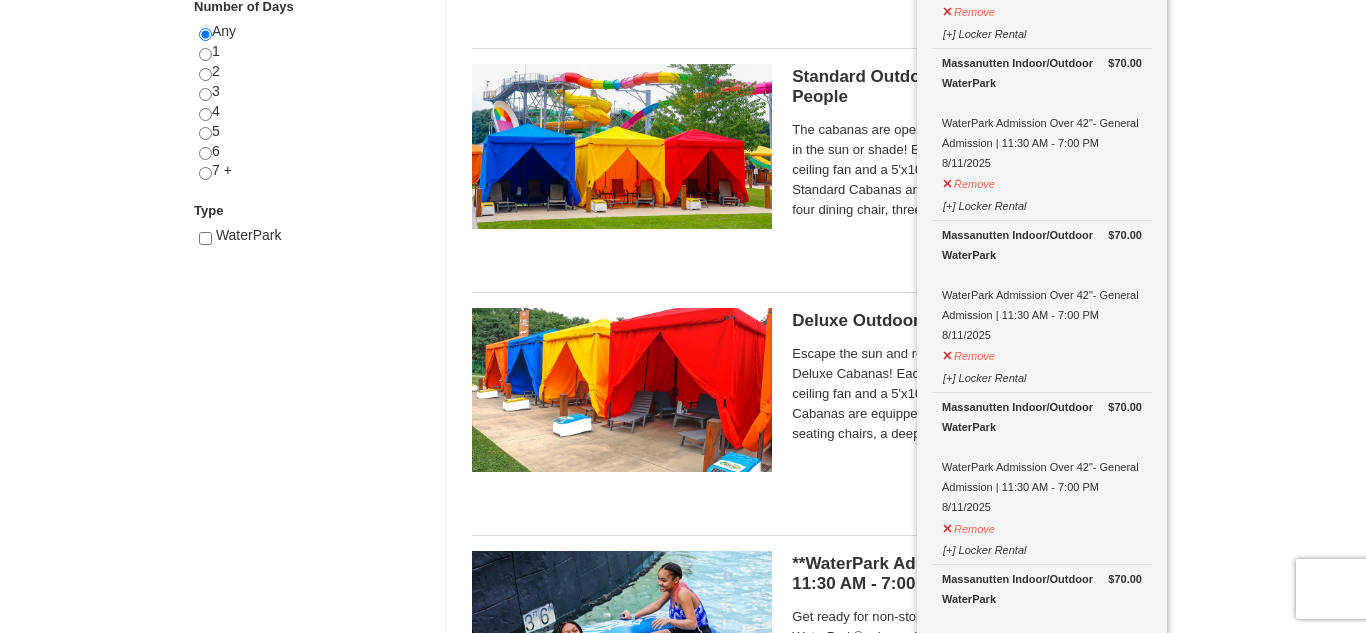 scroll, scrollTop: 885, scrollLeft: 0, axis: vertical 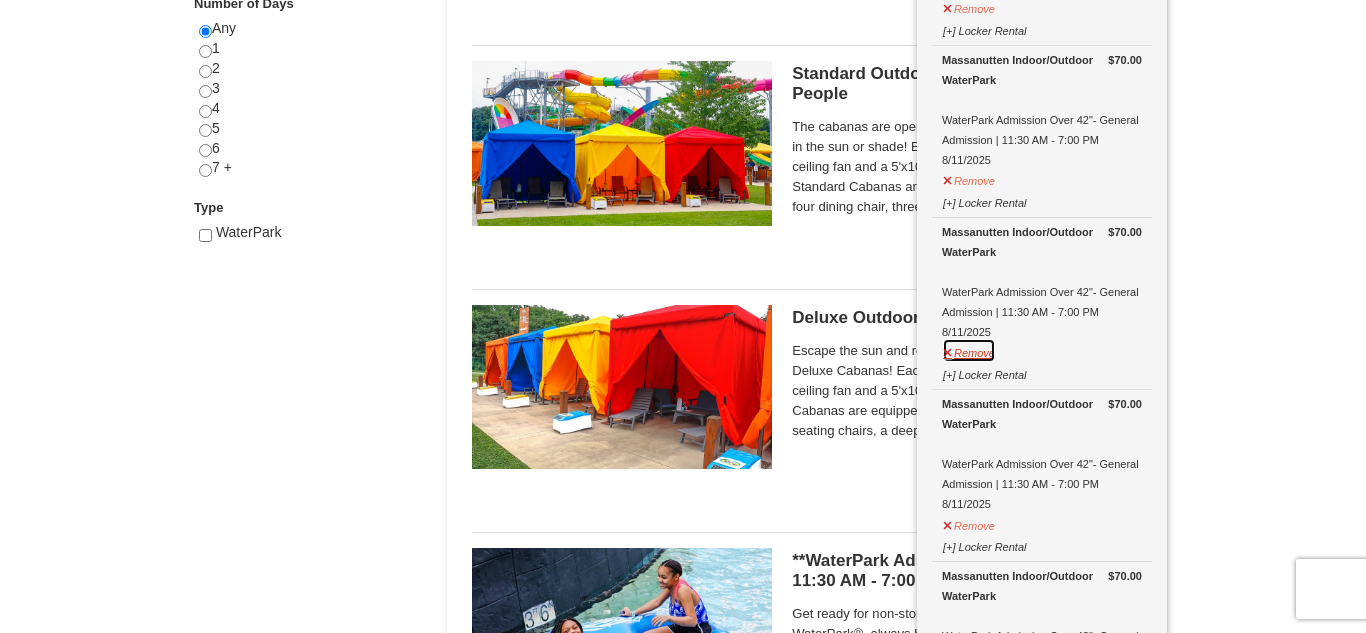 click on "Remove" at bounding box center [969, 350] 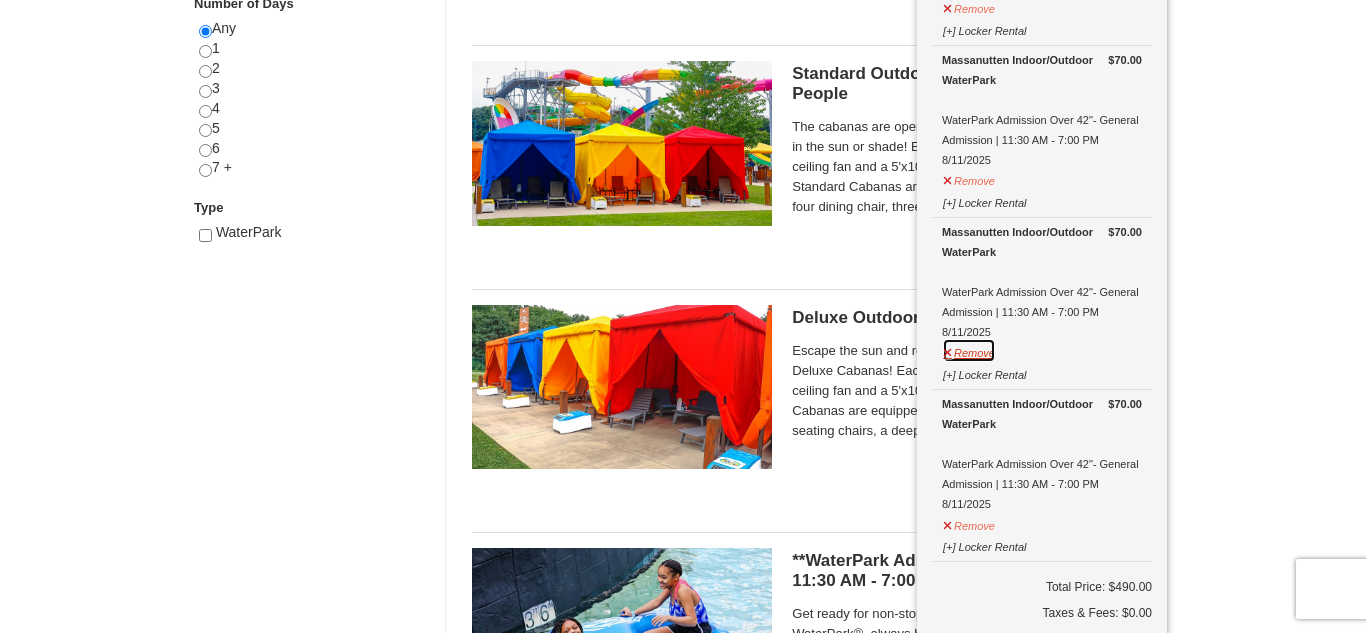 click on "Remove" at bounding box center [969, 350] 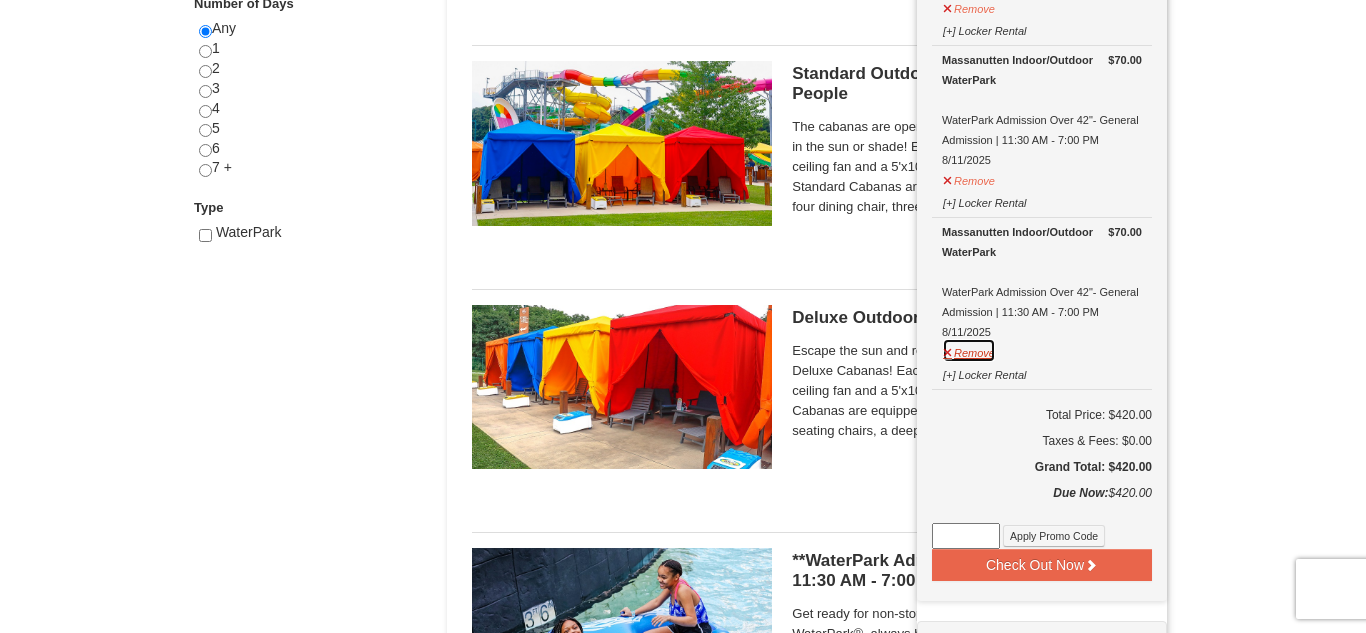 click on "Remove" at bounding box center (969, 350) 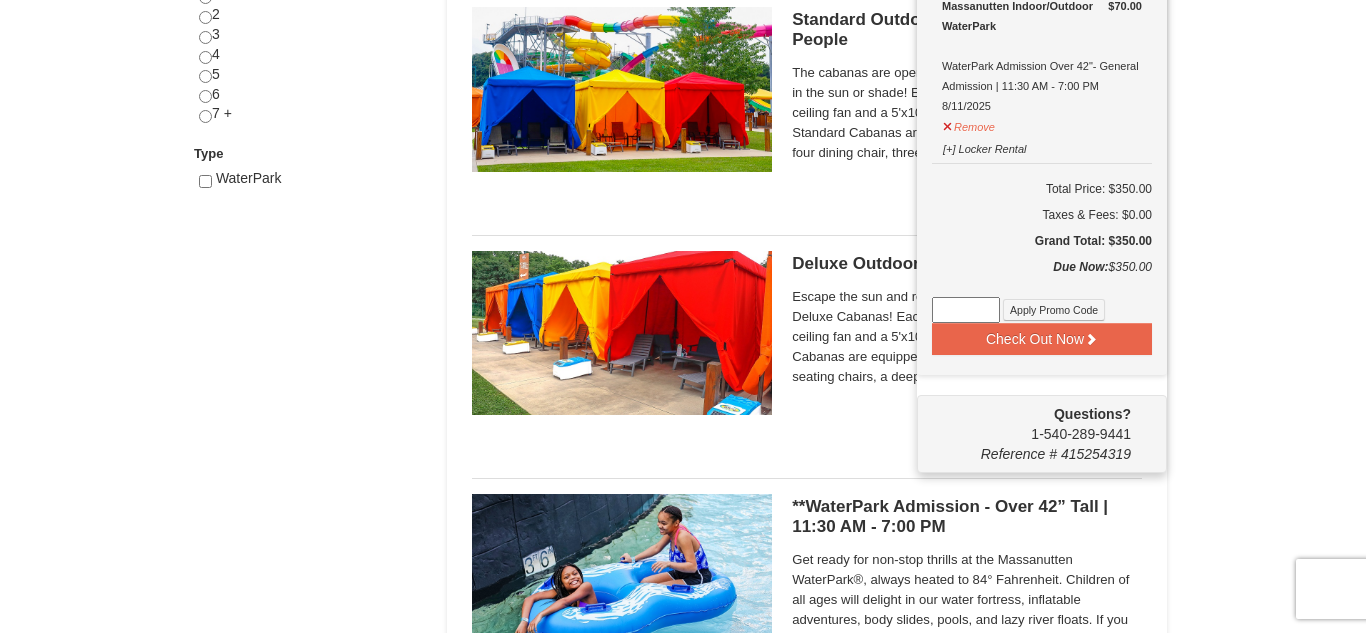 scroll, scrollTop: 999, scrollLeft: 0, axis: vertical 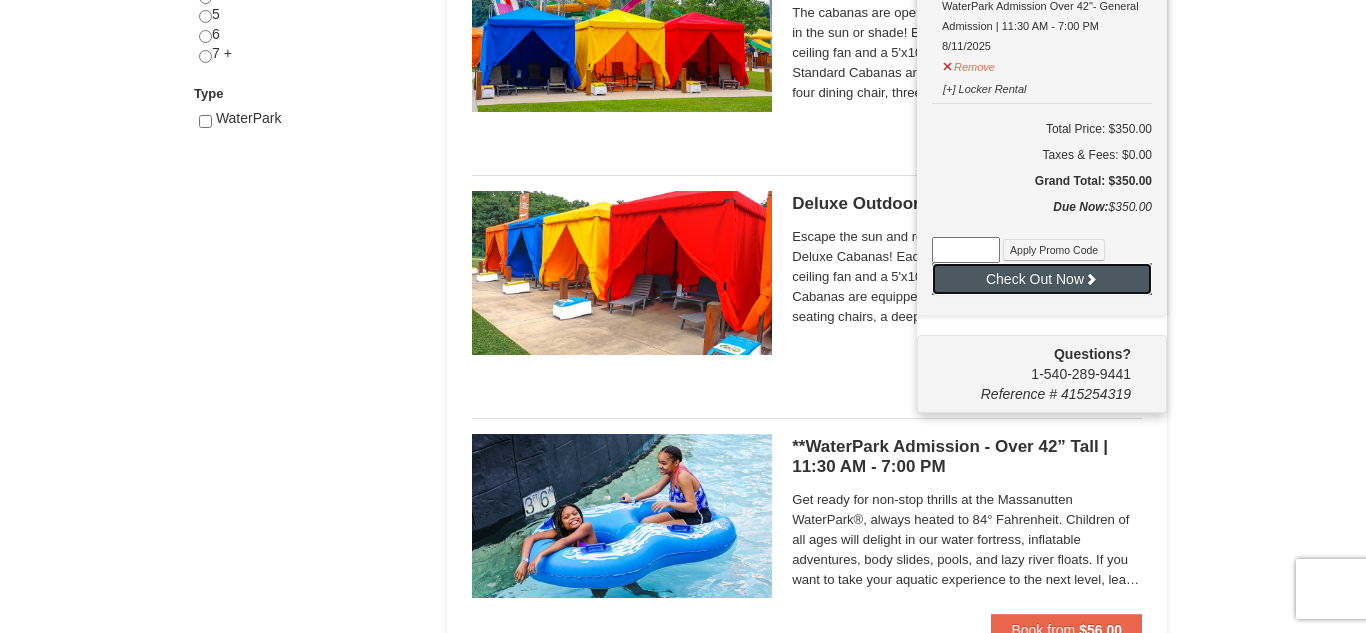 click on "Check Out Now" at bounding box center (1042, 279) 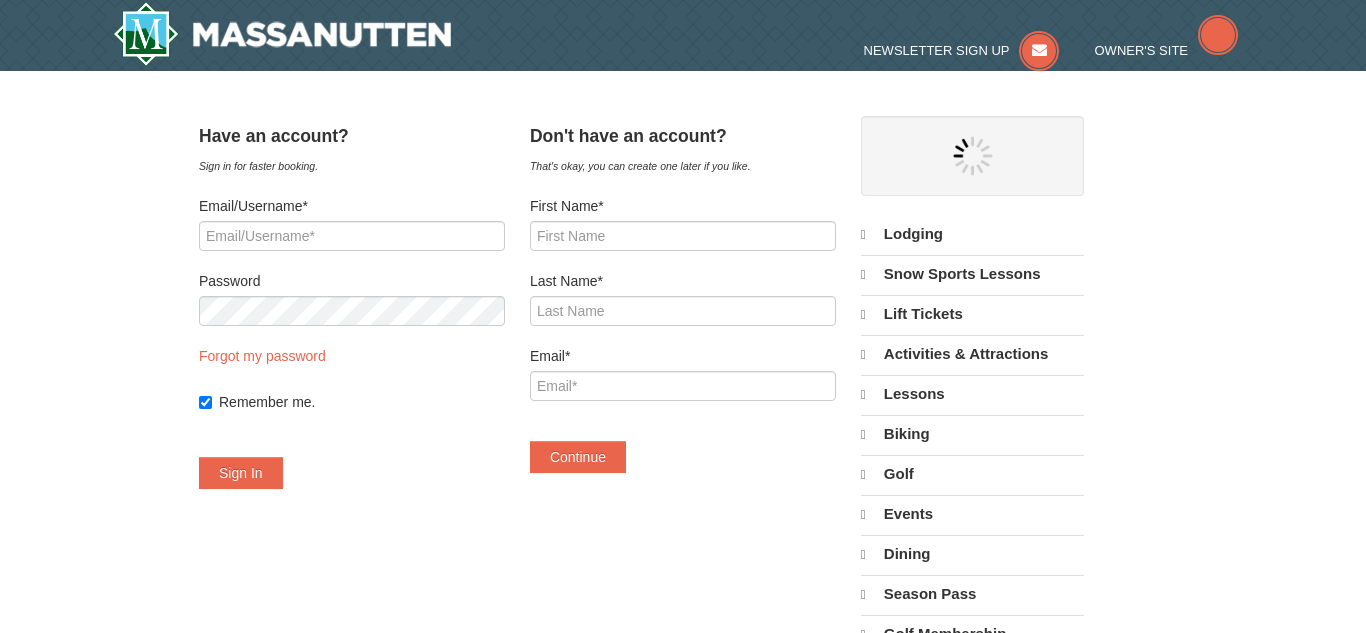 scroll, scrollTop: 0, scrollLeft: 0, axis: both 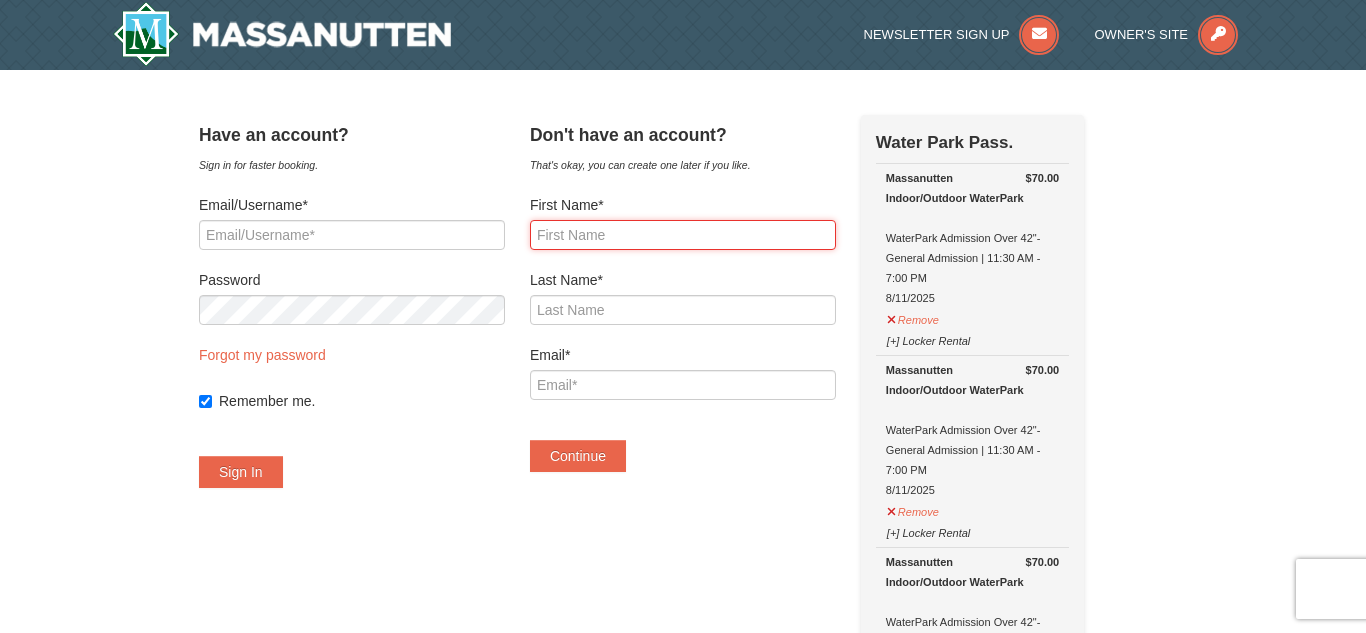 click on "First Name*" at bounding box center [683, 235] 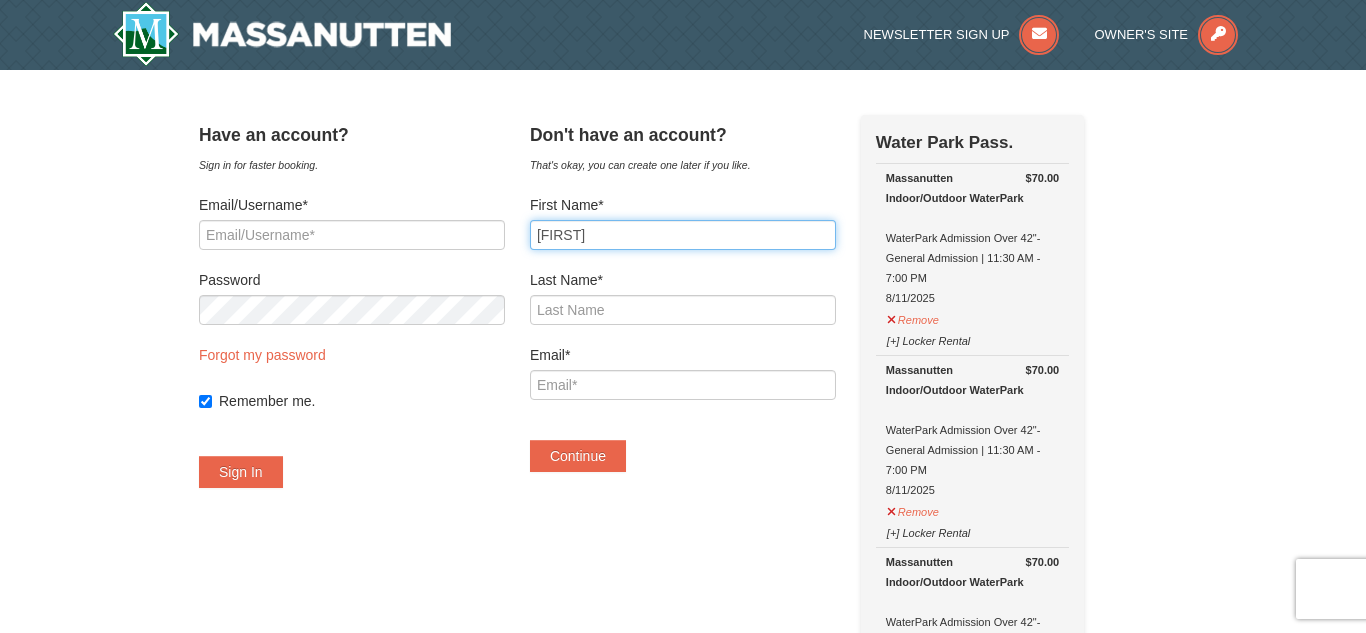 type on "Carolyn" 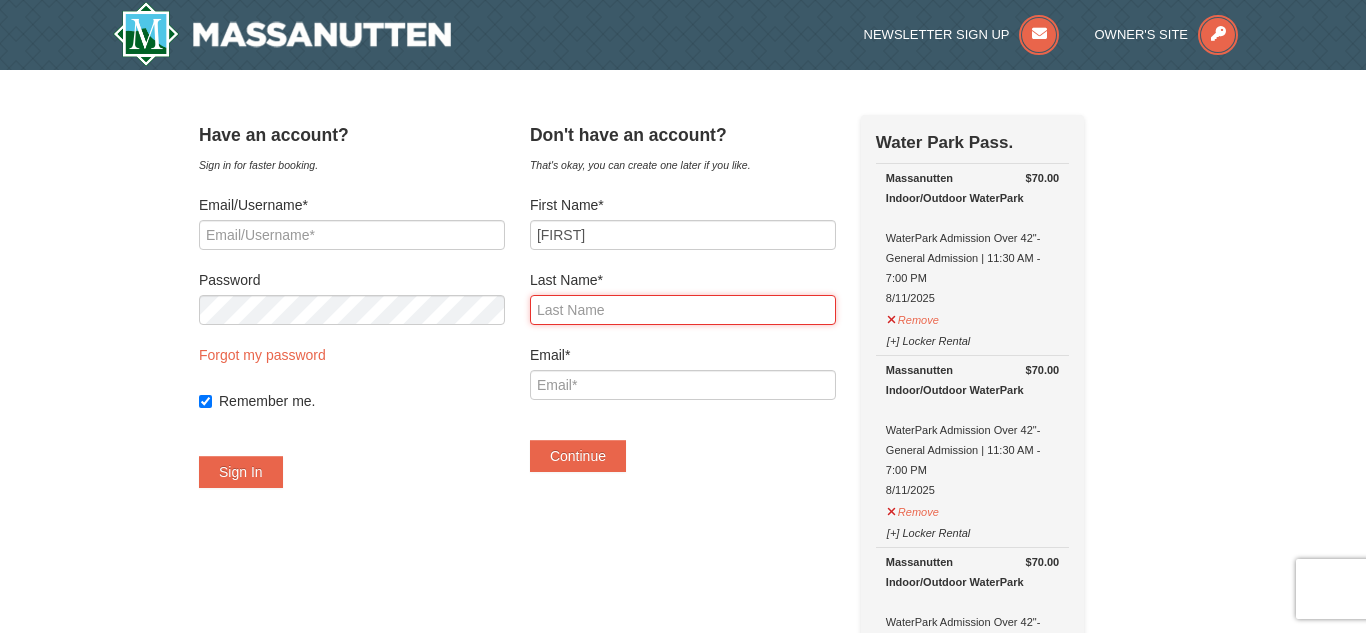 click on "Last Name*" at bounding box center (683, 310) 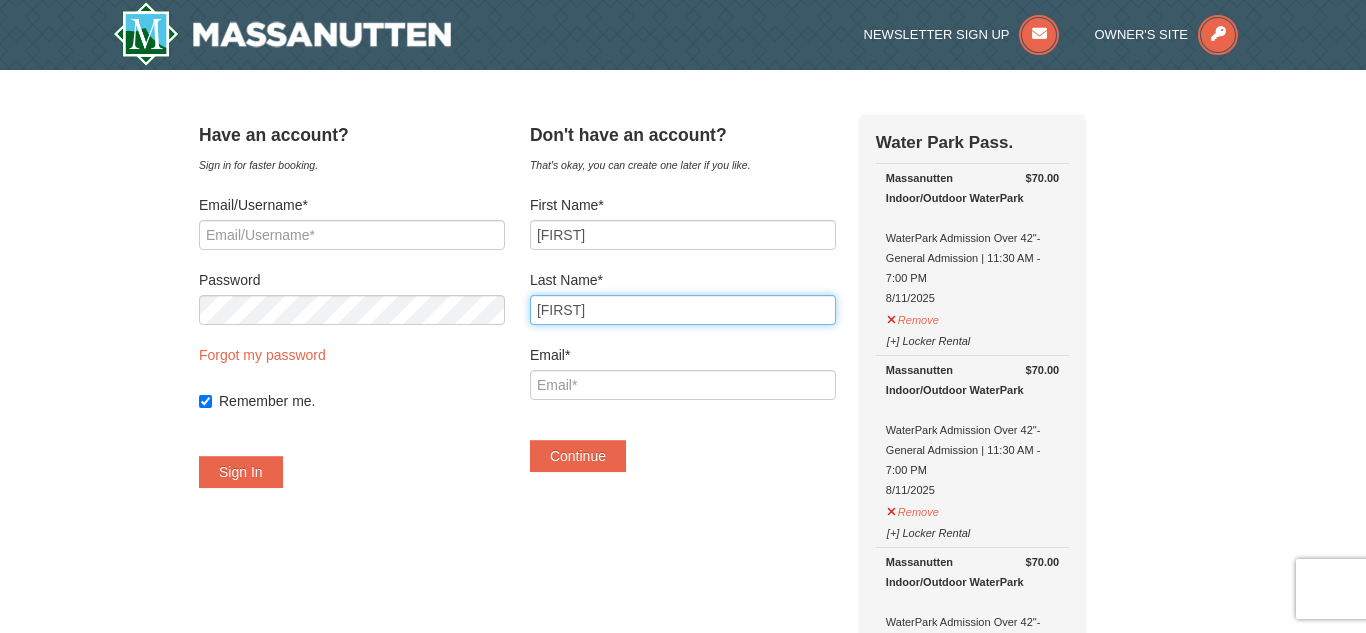 type on "Holisz" 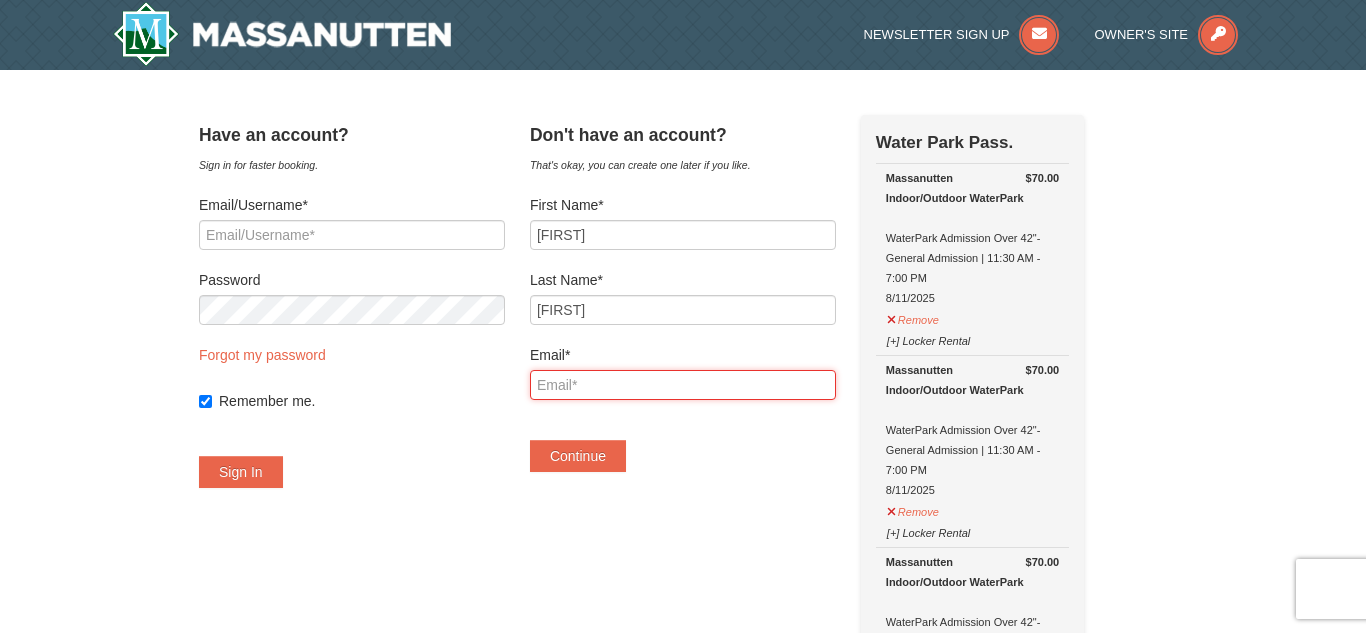 click on "Email*" at bounding box center (683, 385) 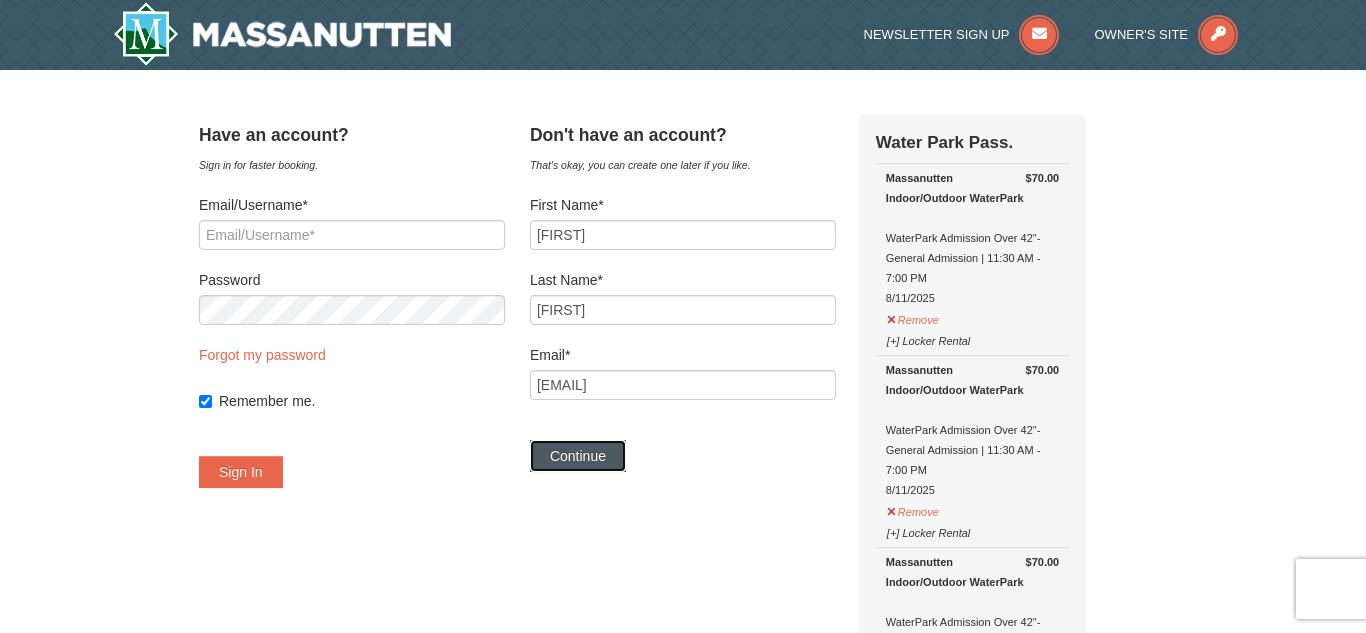 click on "Continue" at bounding box center [578, 456] 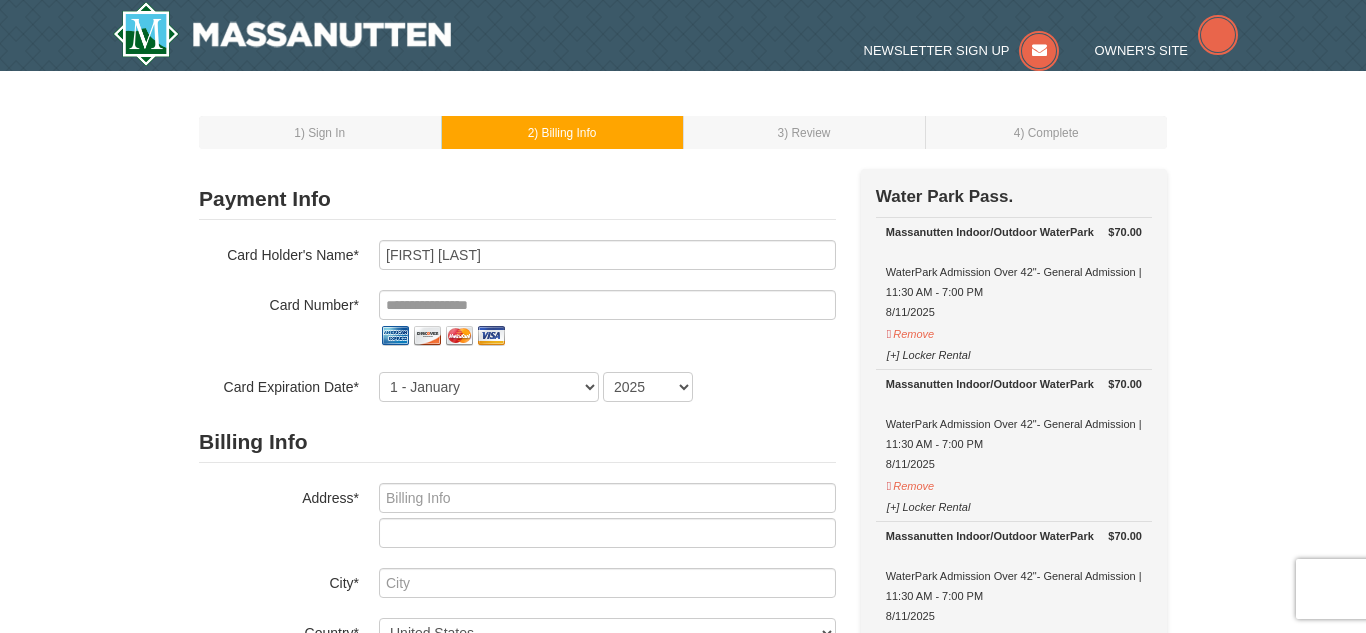 scroll, scrollTop: 0, scrollLeft: 0, axis: both 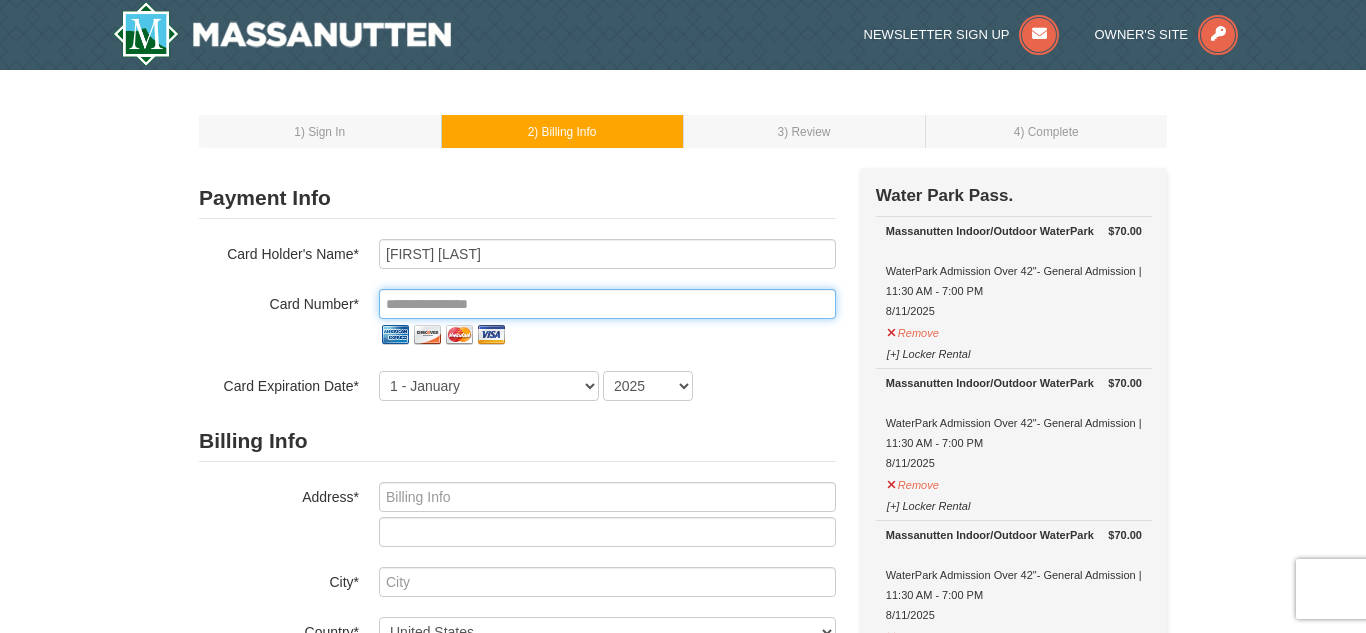 click at bounding box center (607, 304) 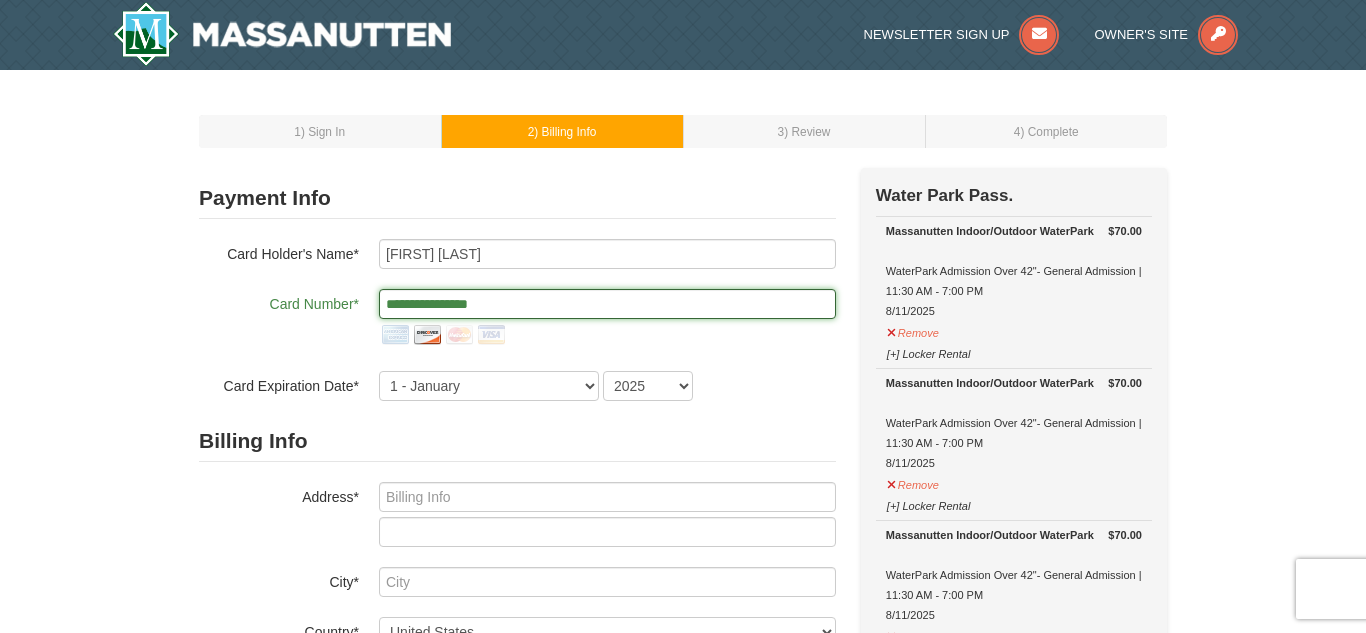 type on "**********" 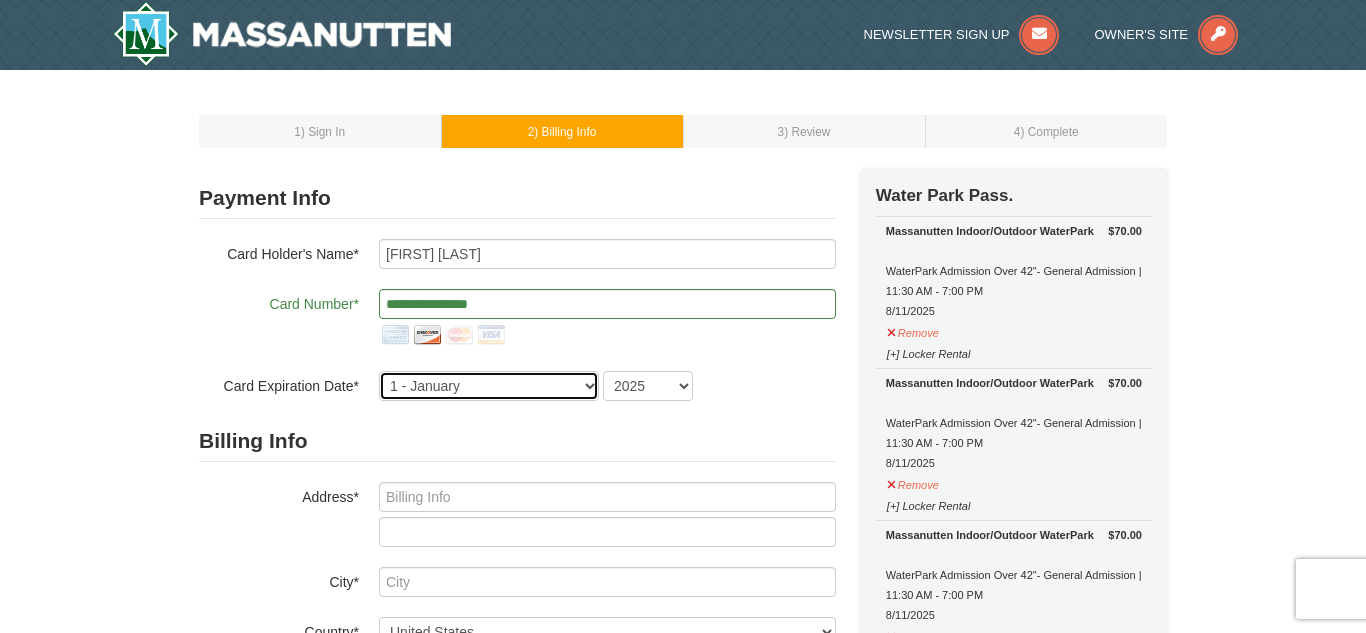 click on "1 - January 2 - February 3 - March 4 - April 5 - May 6 - June 7 - July 8 - August 9 - September 10 - October 11 - November 12 - December" at bounding box center (489, 386) 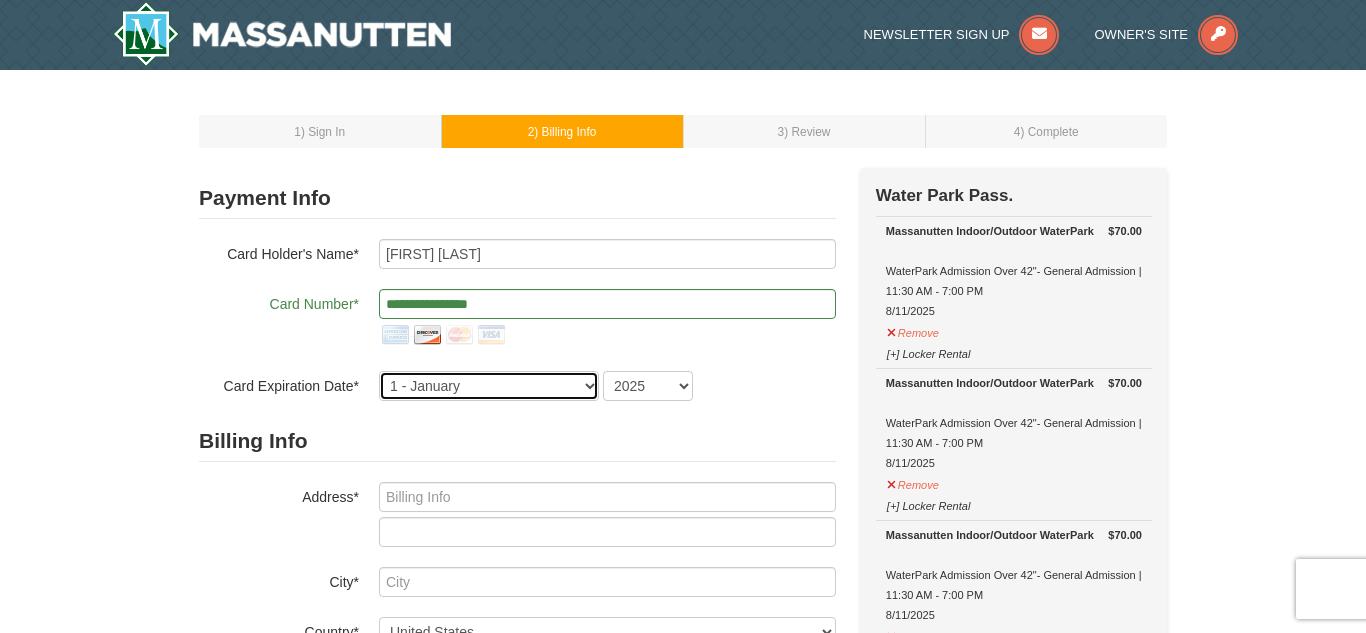 select on "5" 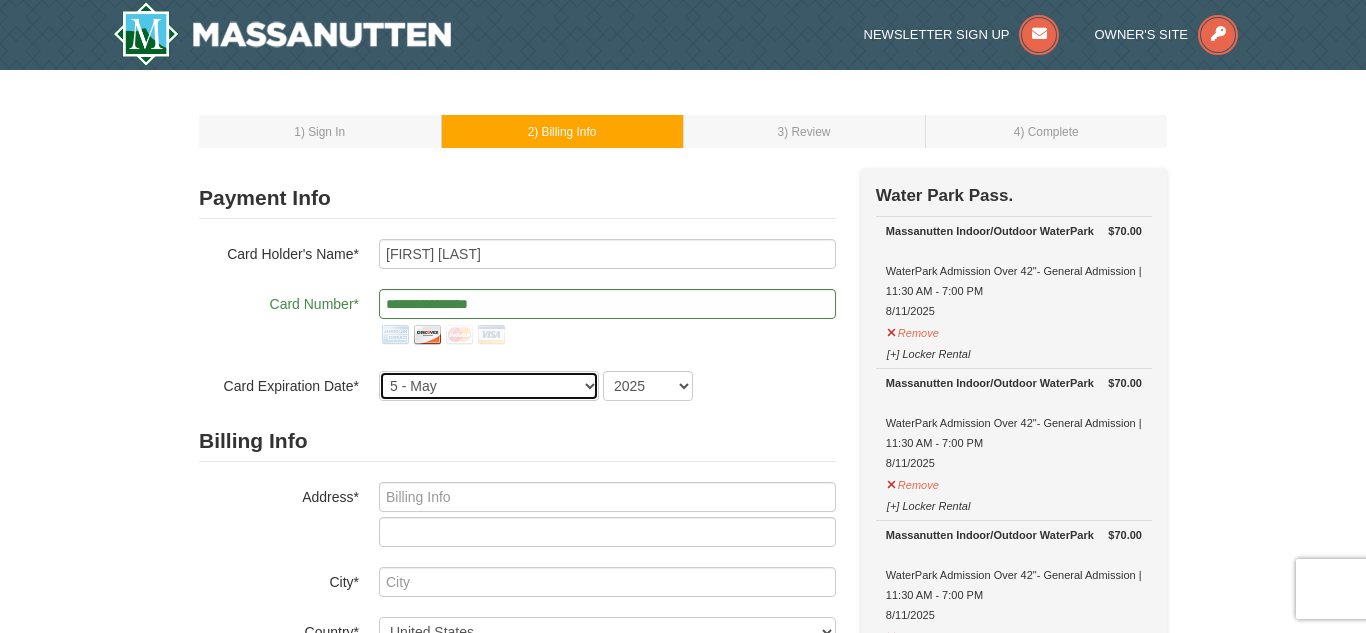 click on "1 - January 2 - February 3 - March 4 - April 5 - May 6 - June 7 - July 8 - August 9 - September 10 - October 11 - November 12 - December" at bounding box center (489, 386) 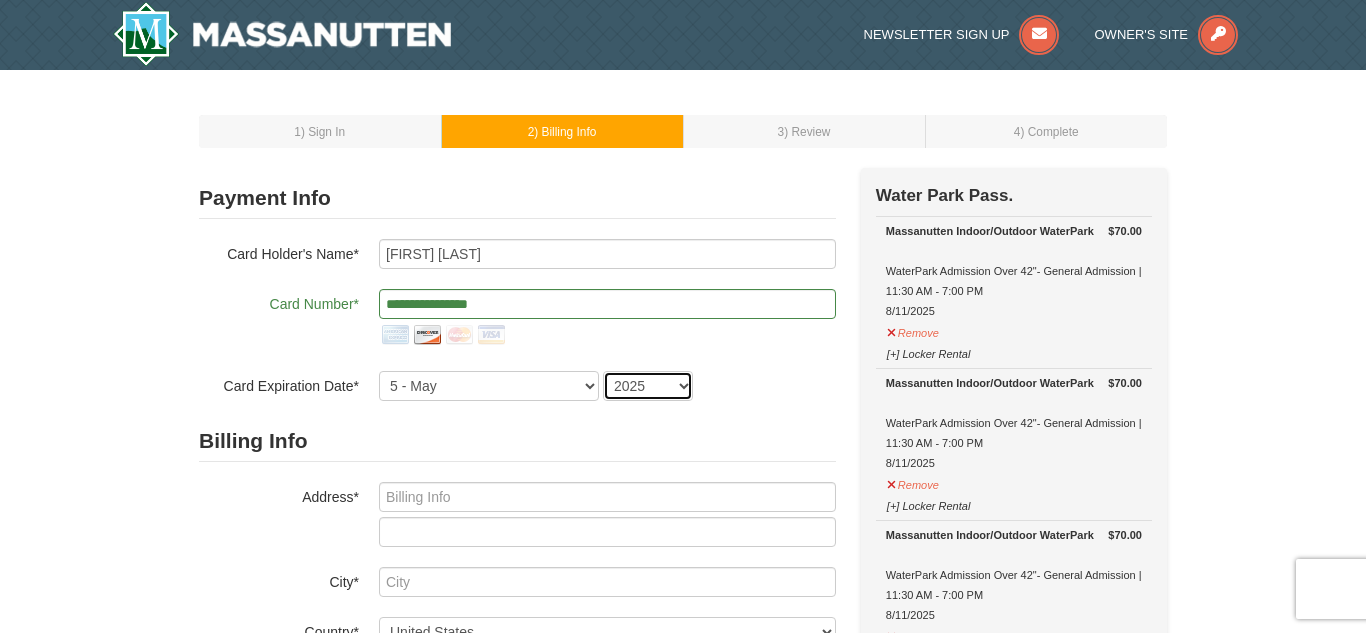 click on "2025 2026 2027 2028 2029 2030 2031 2032 2033 2034" at bounding box center [648, 386] 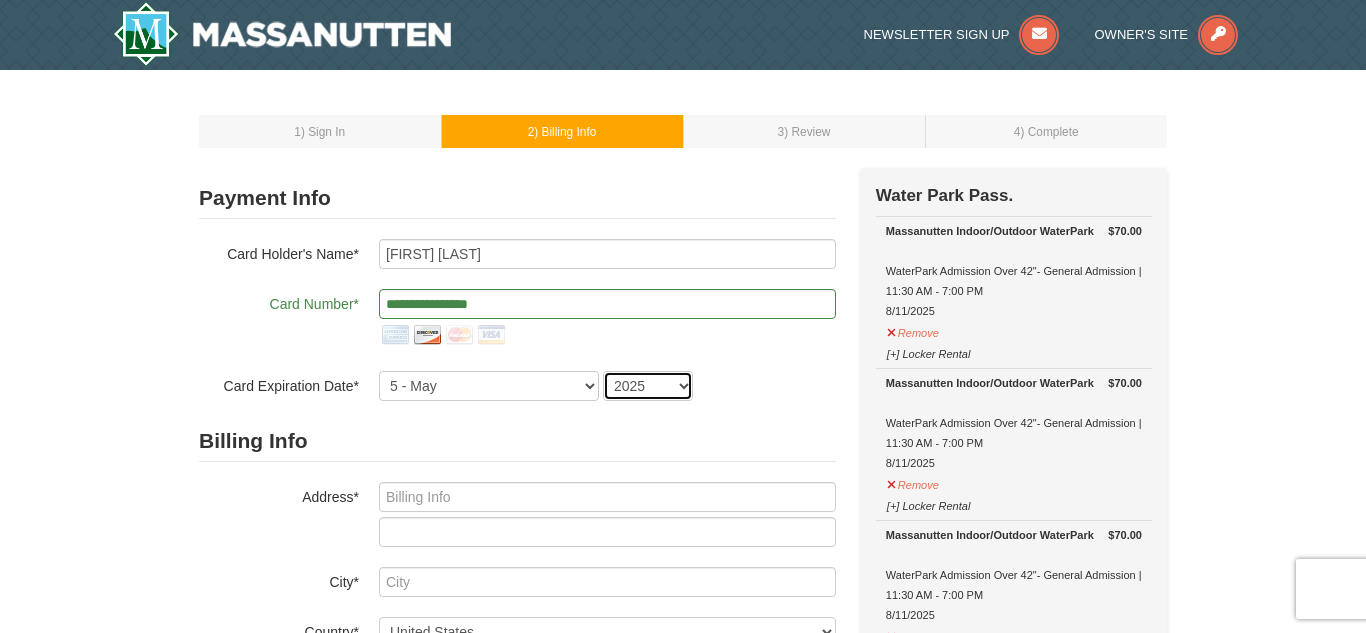 select on "2030" 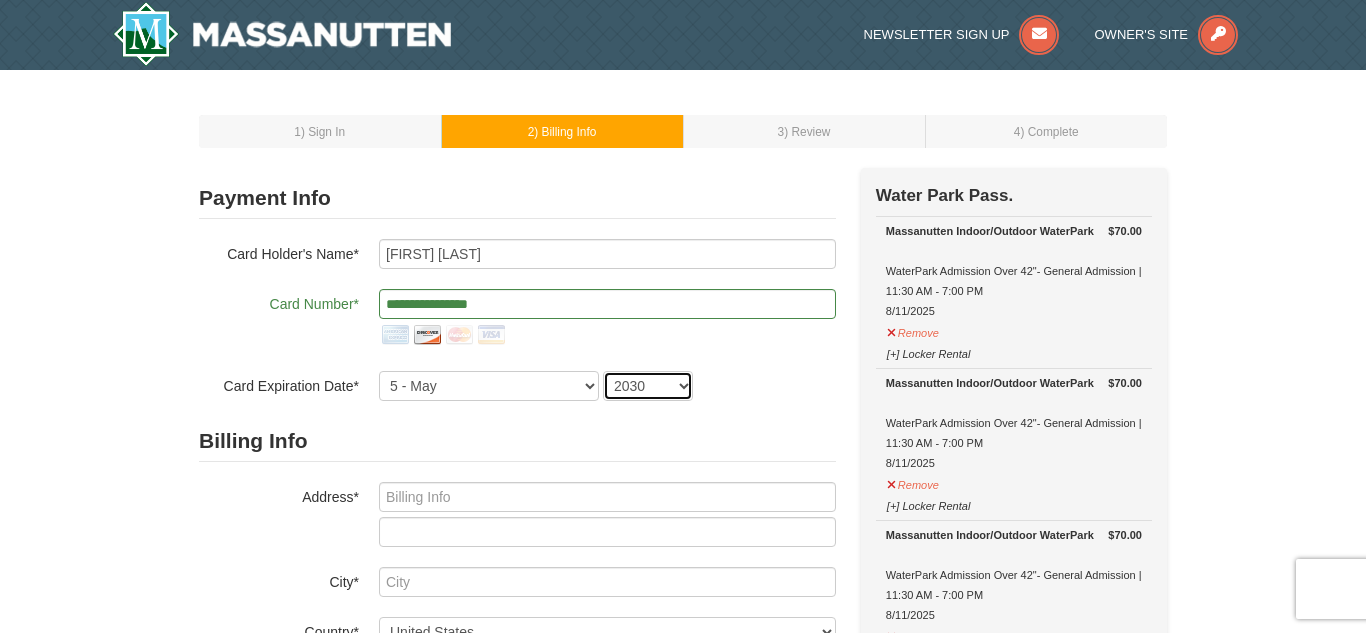 click on "2025 2026 2027 2028 2029 2030 2031 2032 2033 2034" at bounding box center (648, 386) 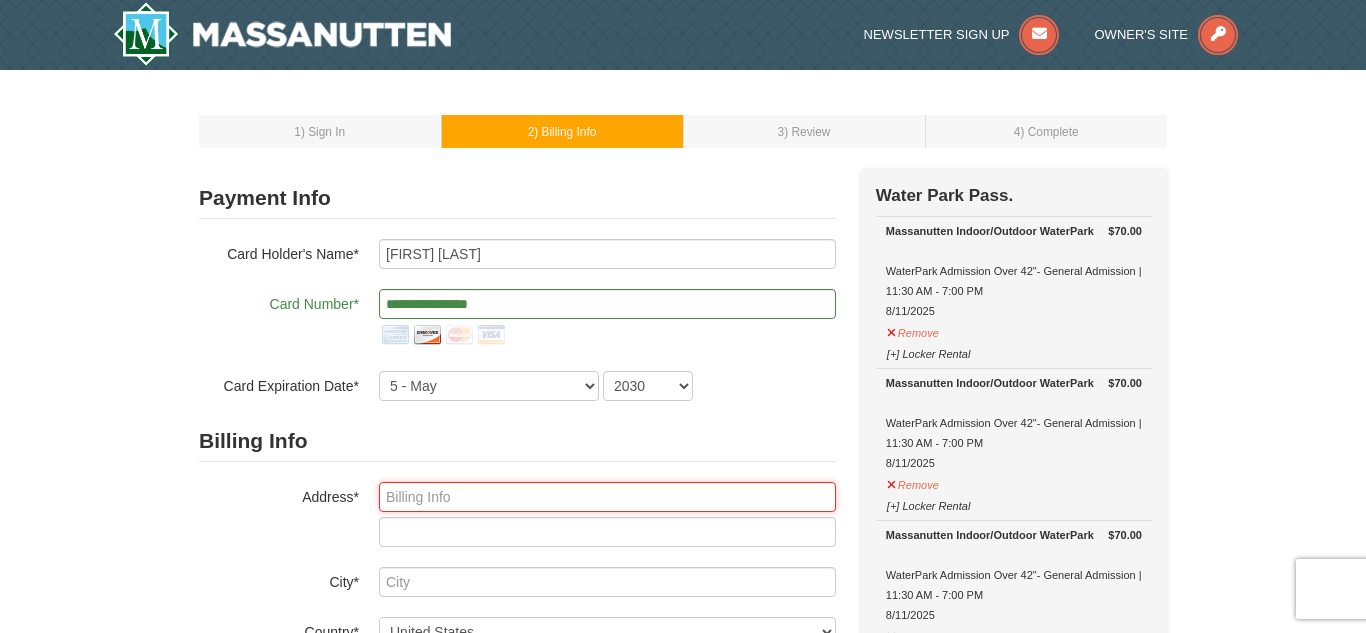 click at bounding box center [607, 497] 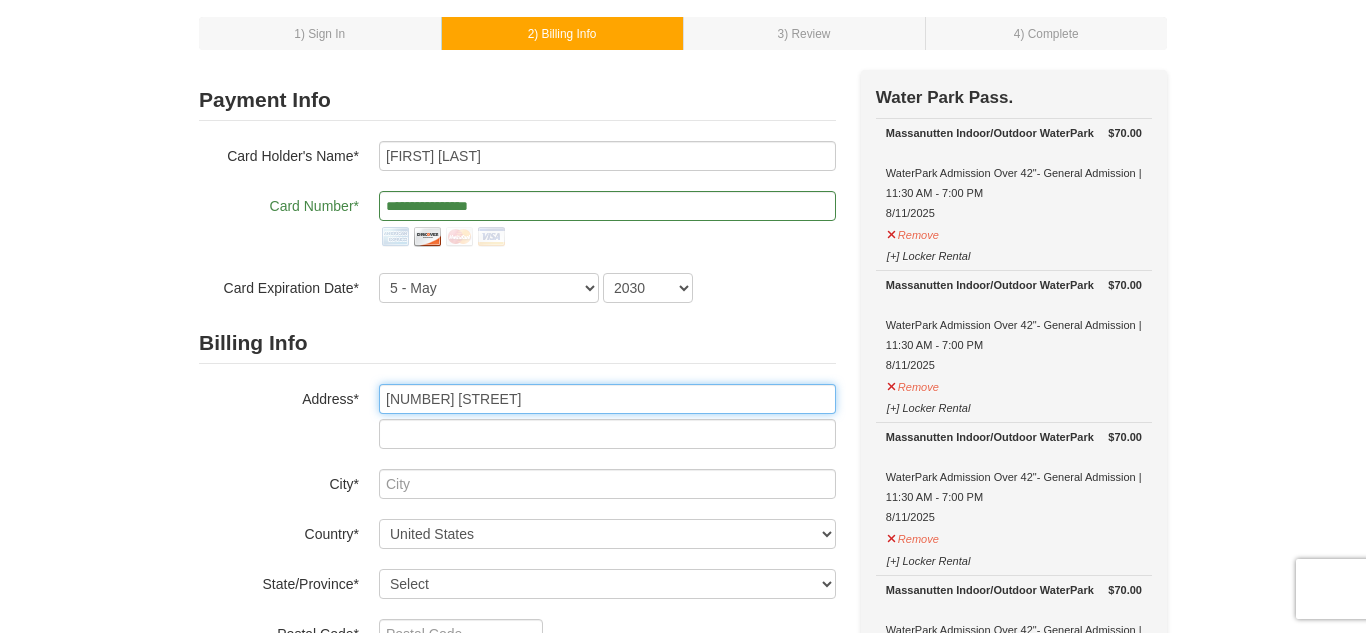scroll, scrollTop: 107, scrollLeft: 0, axis: vertical 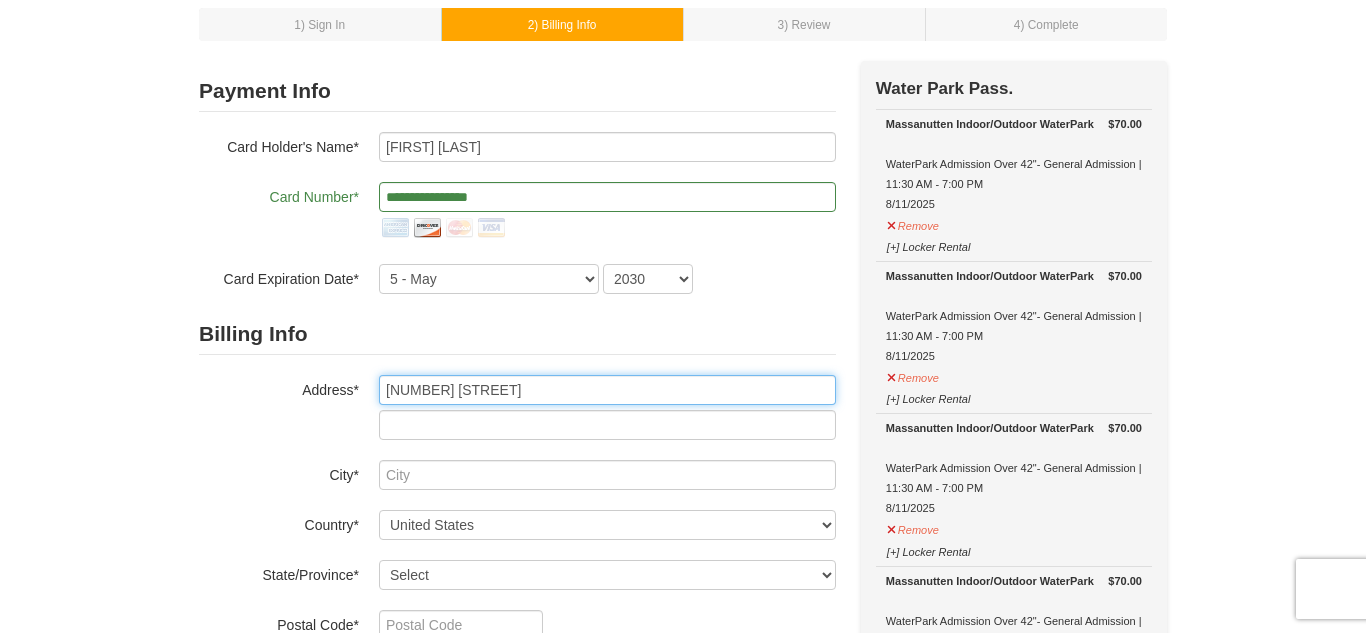 type on "[NUMBER] [STREET]" 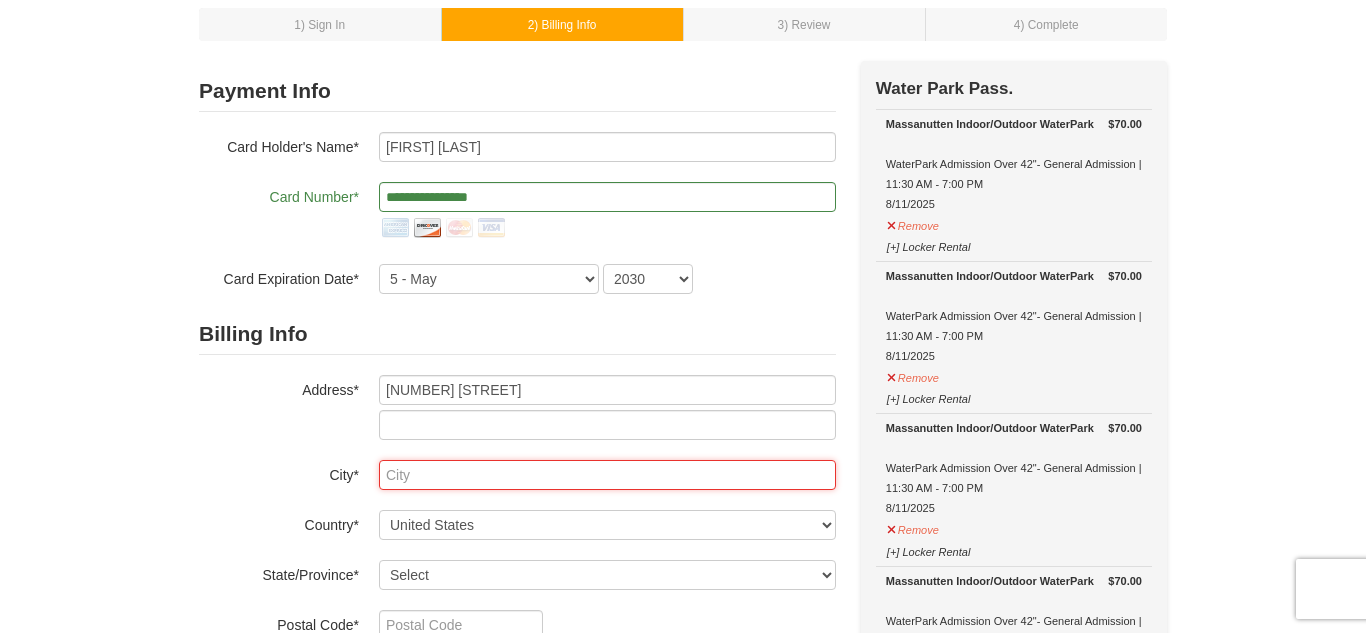 click at bounding box center (607, 475) 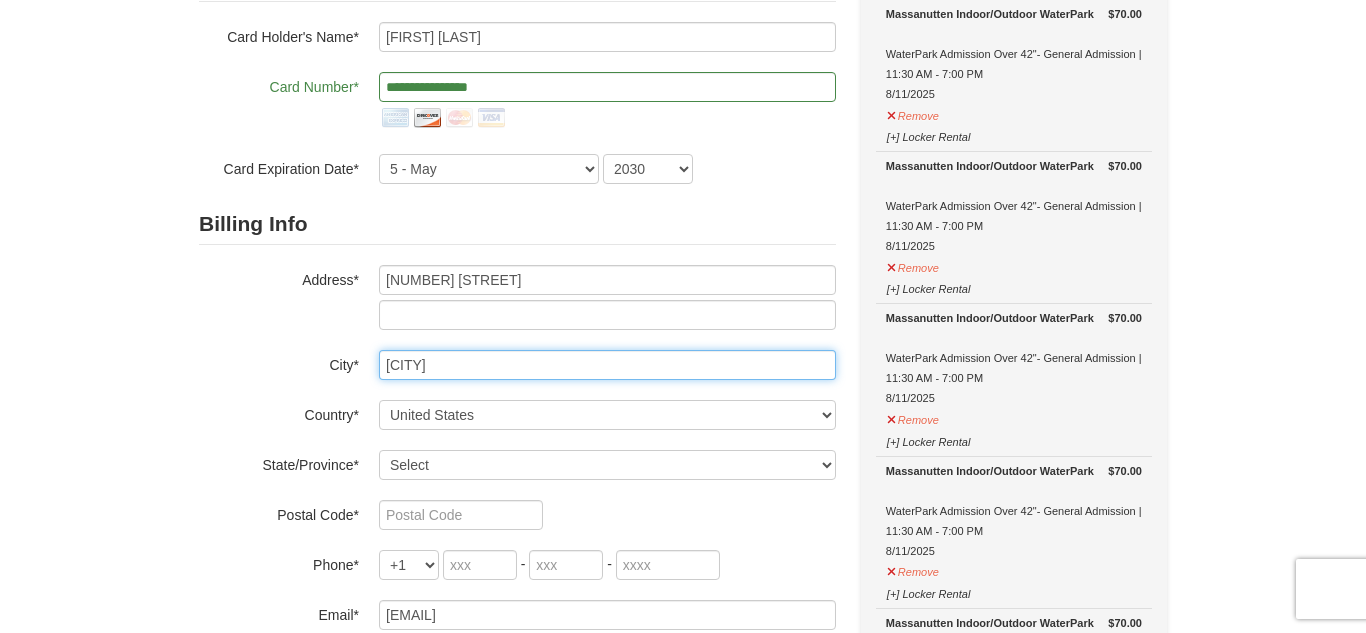 scroll, scrollTop: 222, scrollLeft: 0, axis: vertical 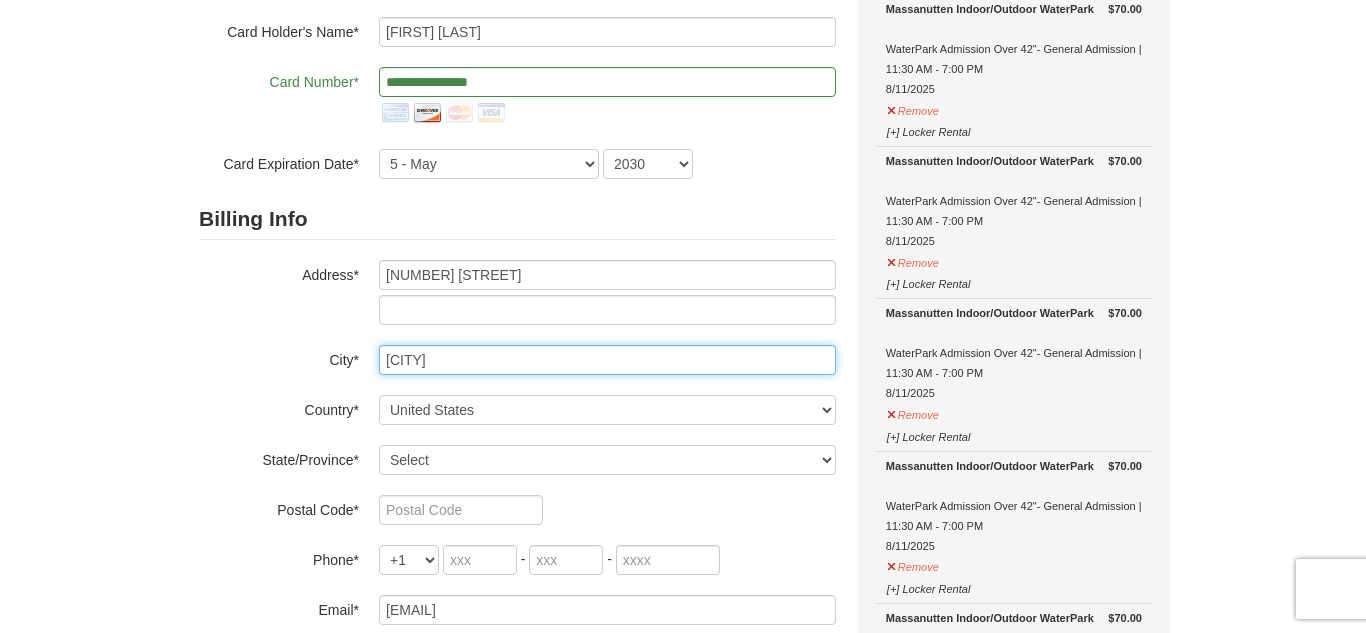 type on "Newark" 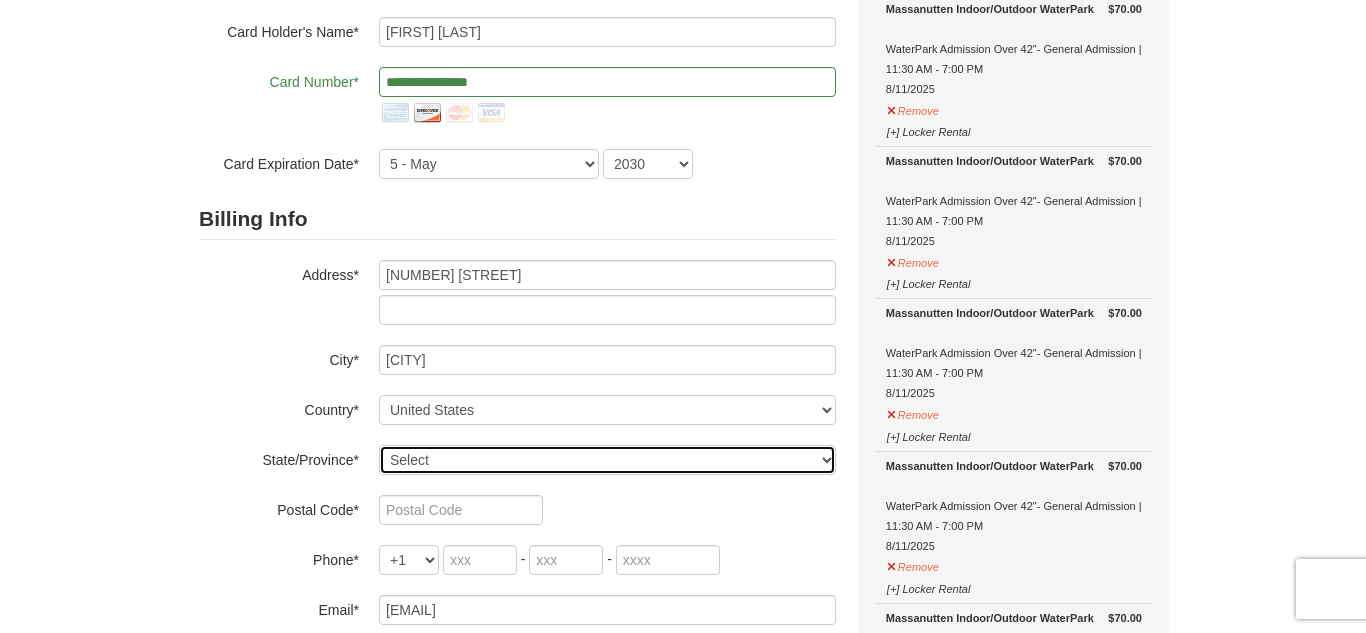 click on "Select Alabama Alaska American Samoa Arizona Arkansas California Colorado Connecticut Delaware District Of Columbia Federated States Of Micronesia Florida Georgia Guam Hawaii Idaho Illinois Indiana Iowa Kansas Kentucky Louisiana Maine Marshall Islands Maryland Massachusetts Michigan Minnesota Mississippi Missouri Montana Nebraska Nevada New Hampshire New Jersey New Mexico New York North Carolina North Dakota Northern Mariana Islands Ohio Oklahoma Oregon Palau Pennsylvania Puerto Rico Rhode Island South Carolina South Dakota Tennessee Texas Utah Vermont Virgin Islands Virginia Washington West Virginia Wisconsin Wyoming" at bounding box center (607, 460) 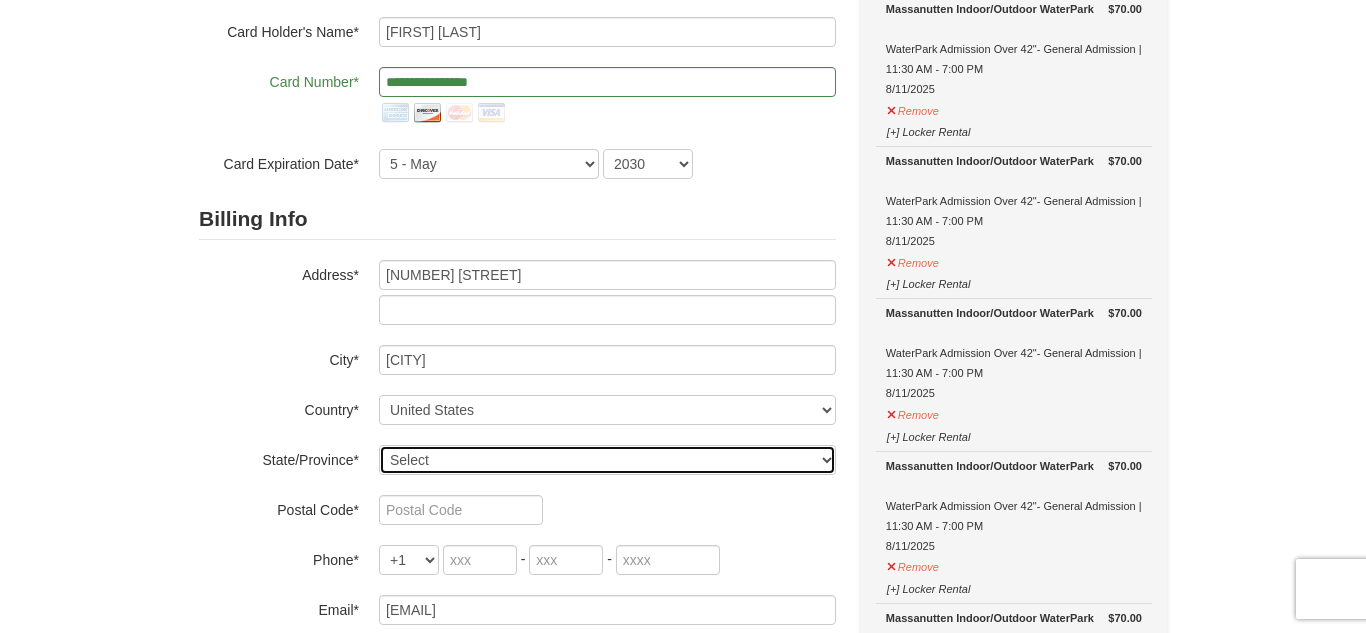 select on "DE" 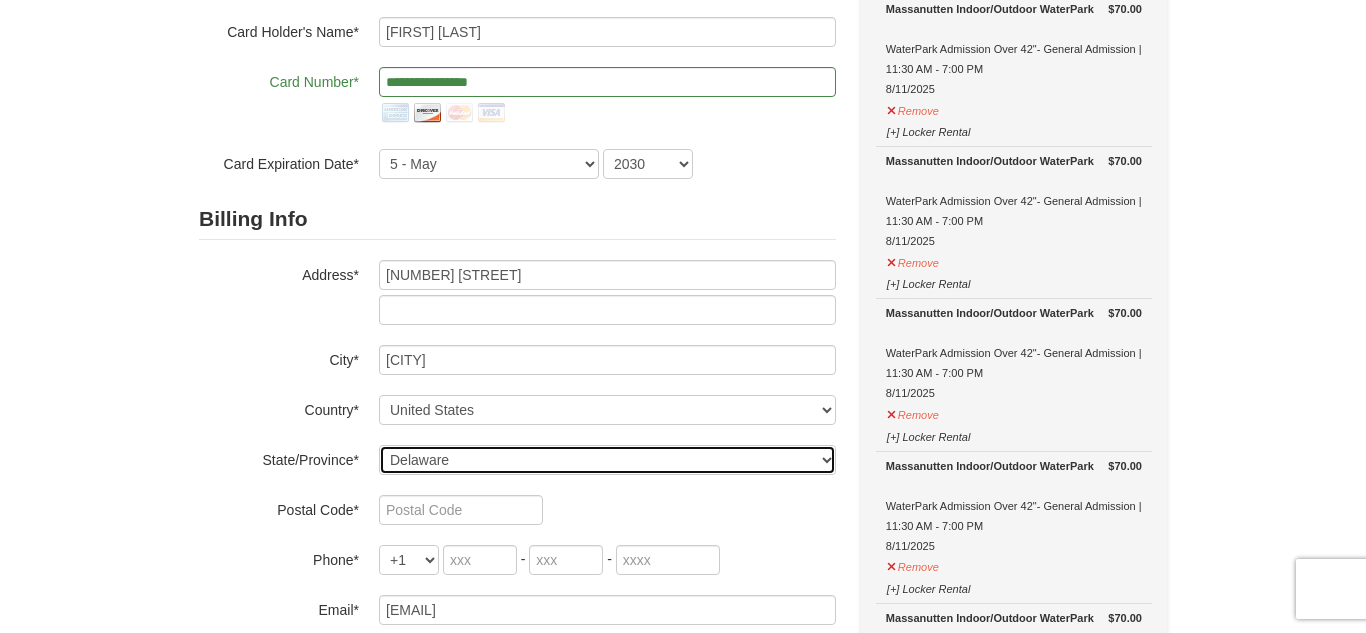 click on "Select Alabama Alaska American Samoa Arizona Arkansas California Colorado Connecticut Delaware District Of Columbia Federated States Of Micronesia Florida Georgia Guam Hawaii Idaho Illinois Indiana Iowa Kansas Kentucky Louisiana Maine Marshall Islands Maryland Massachusetts Michigan Minnesota Mississippi Missouri Montana Nebraska Nevada New Hampshire New Jersey New Mexico New York North Carolina North Dakota Northern Mariana Islands Ohio Oklahoma Oregon Palau Pennsylvania Puerto Rico Rhode Island South Carolina South Dakota Tennessee Texas Utah Vermont Virgin Islands Virginia Washington West Virginia Wisconsin Wyoming" at bounding box center (607, 460) 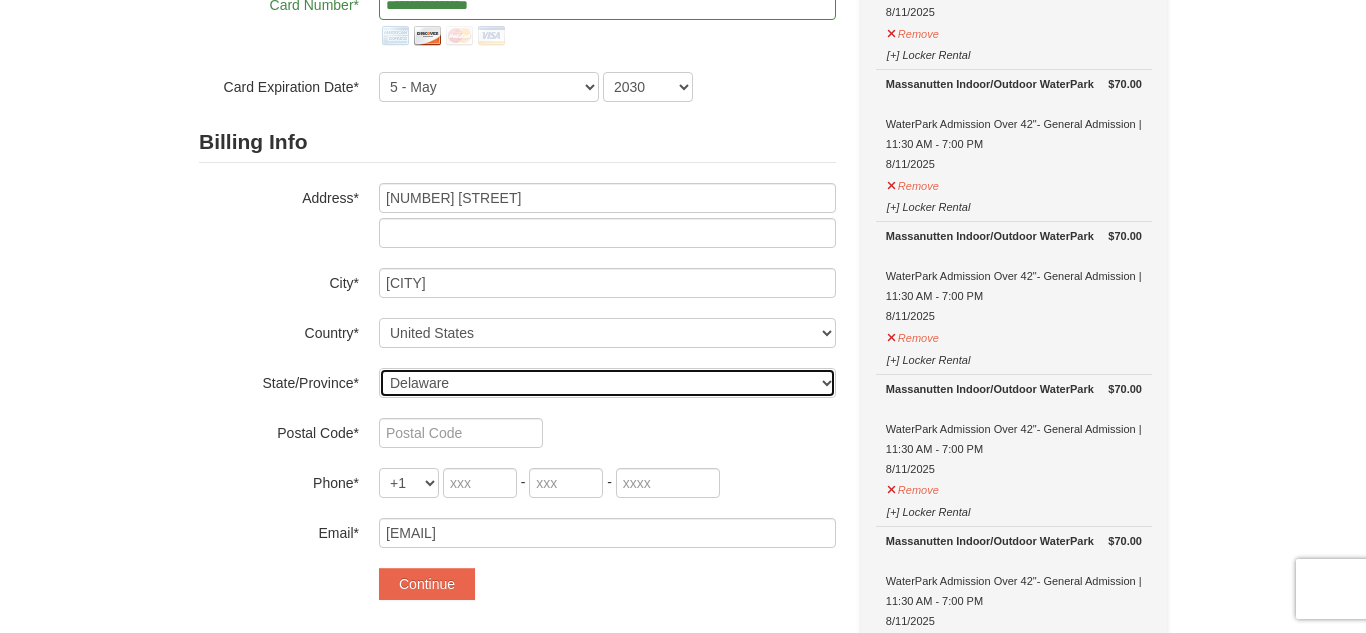 scroll, scrollTop: 360, scrollLeft: 0, axis: vertical 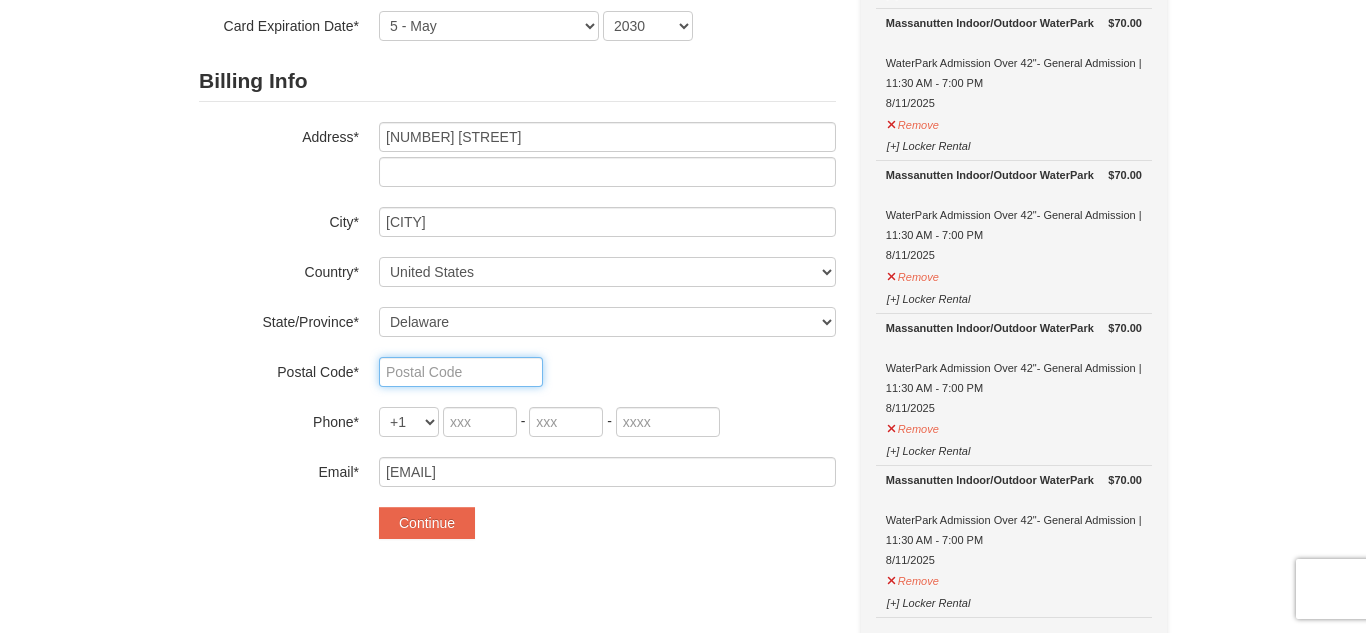 click at bounding box center [461, 372] 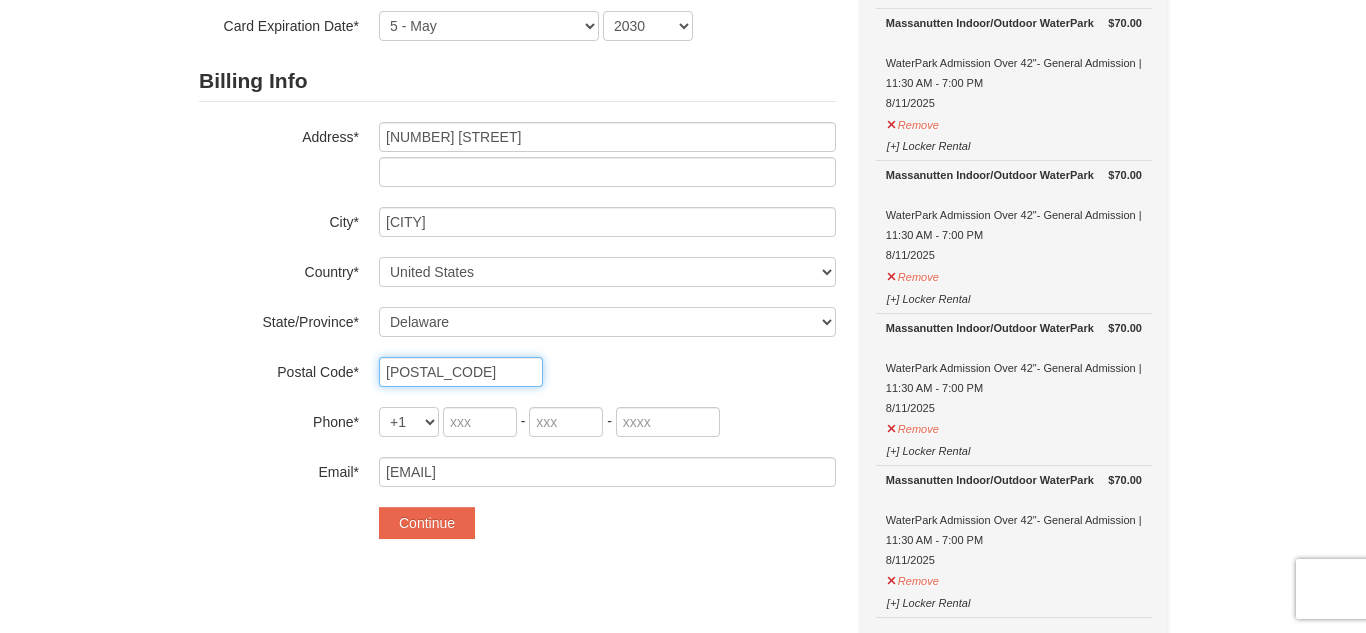 type on "19713" 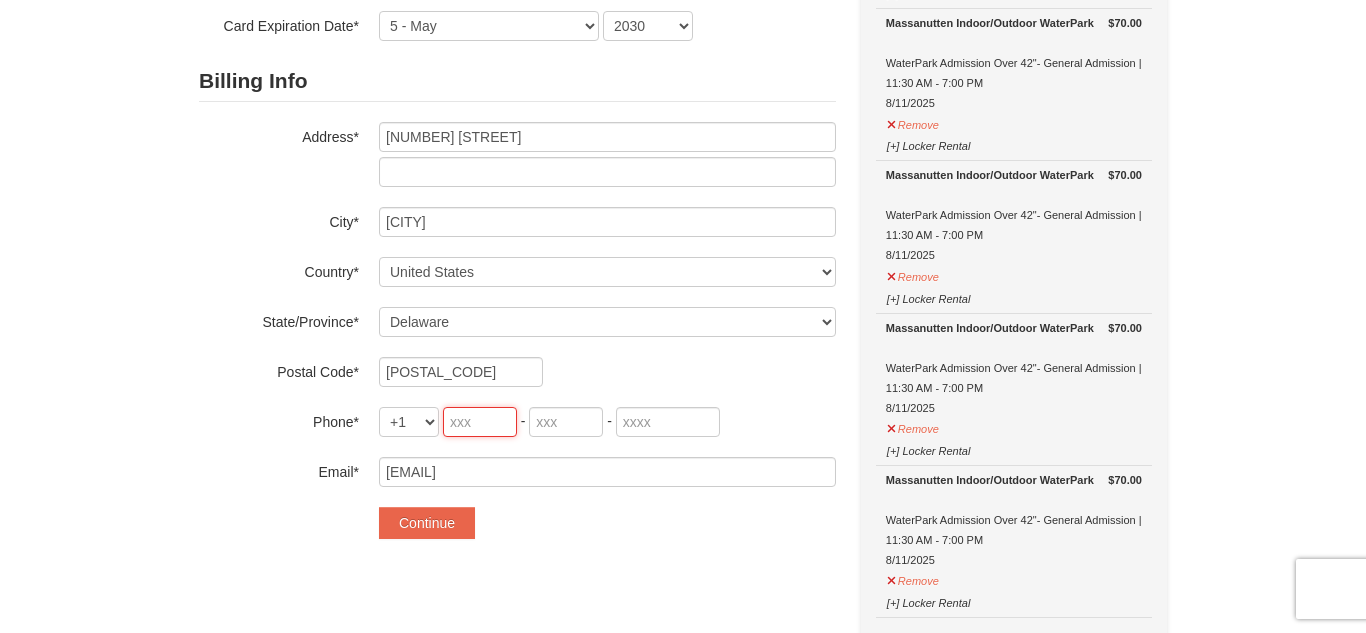 click at bounding box center [480, 422] 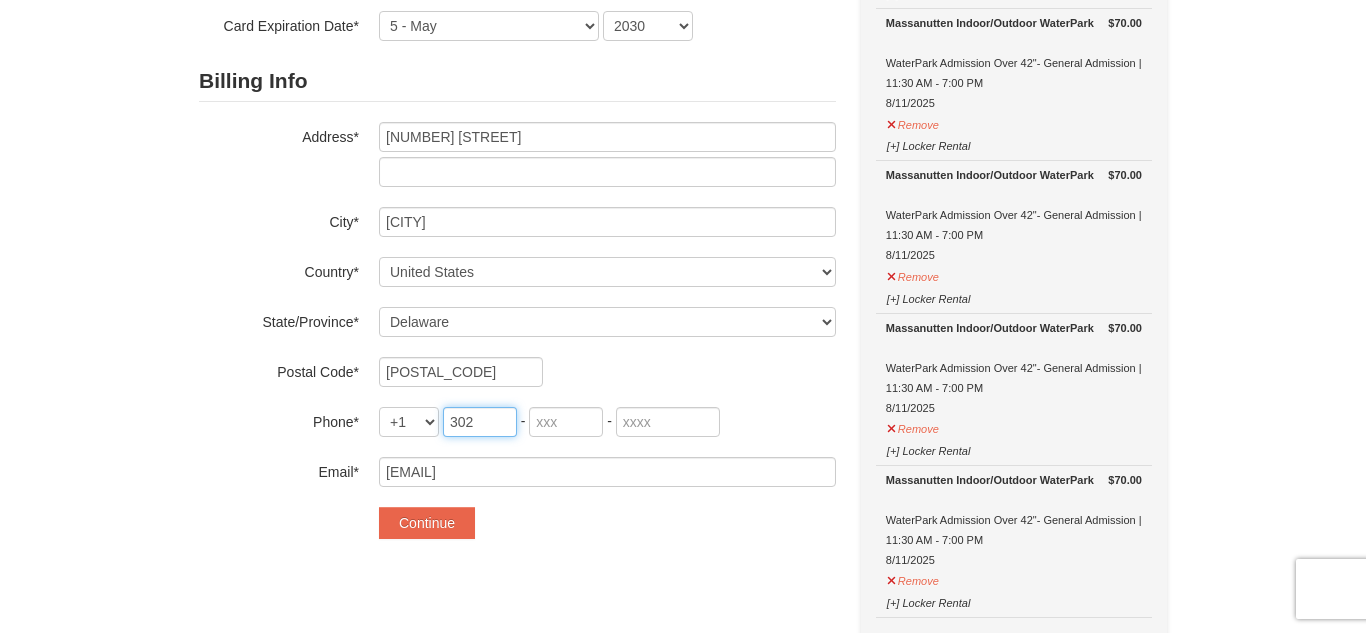 type on "302" 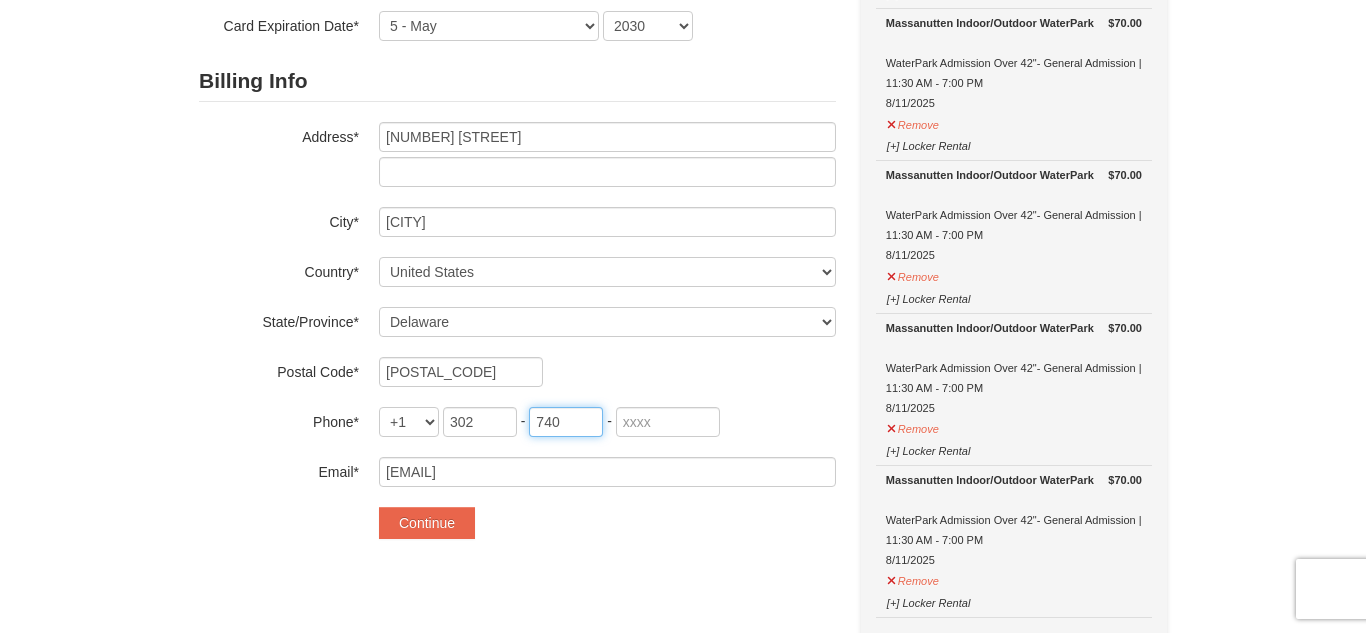 type on "740" 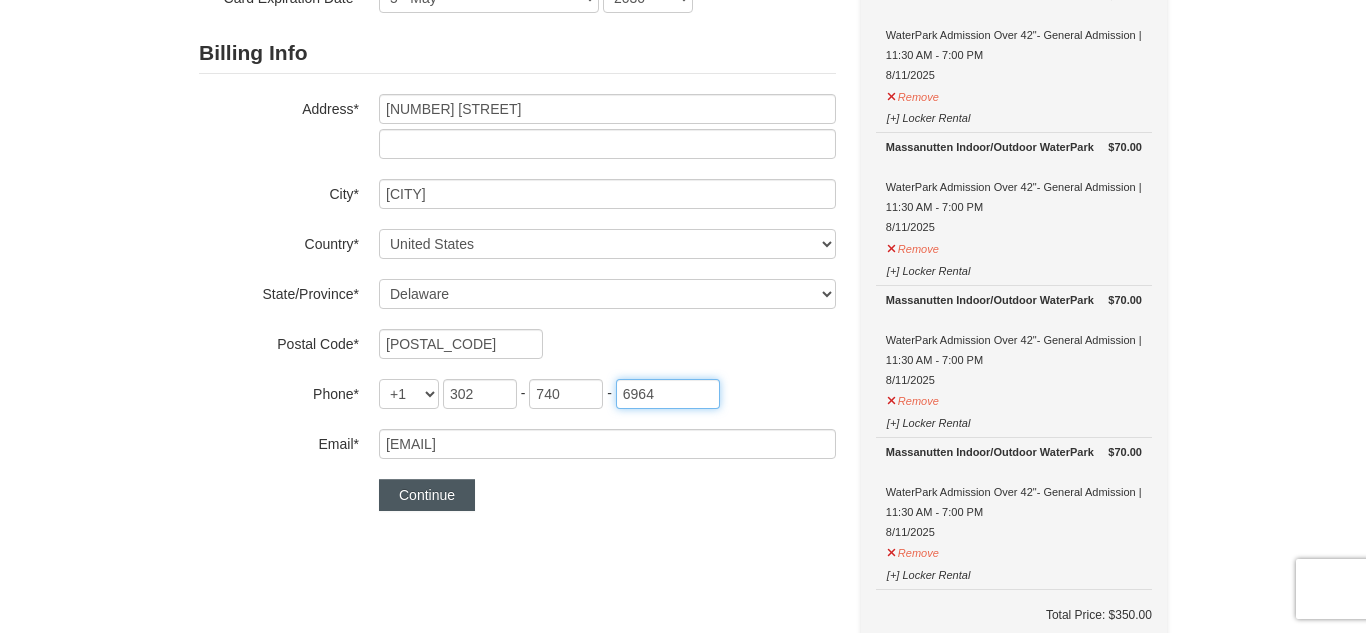 scroll, scrollTop: 392, scrollLeft: 0, axis: vertical 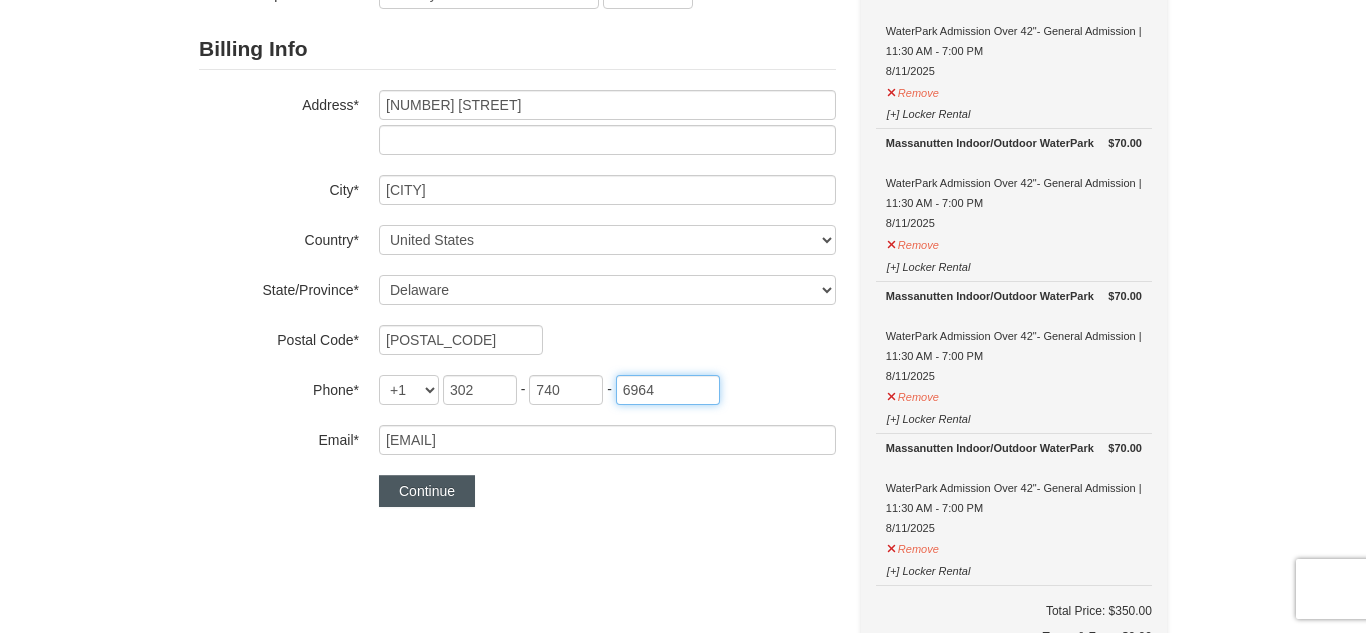 type on "6964" 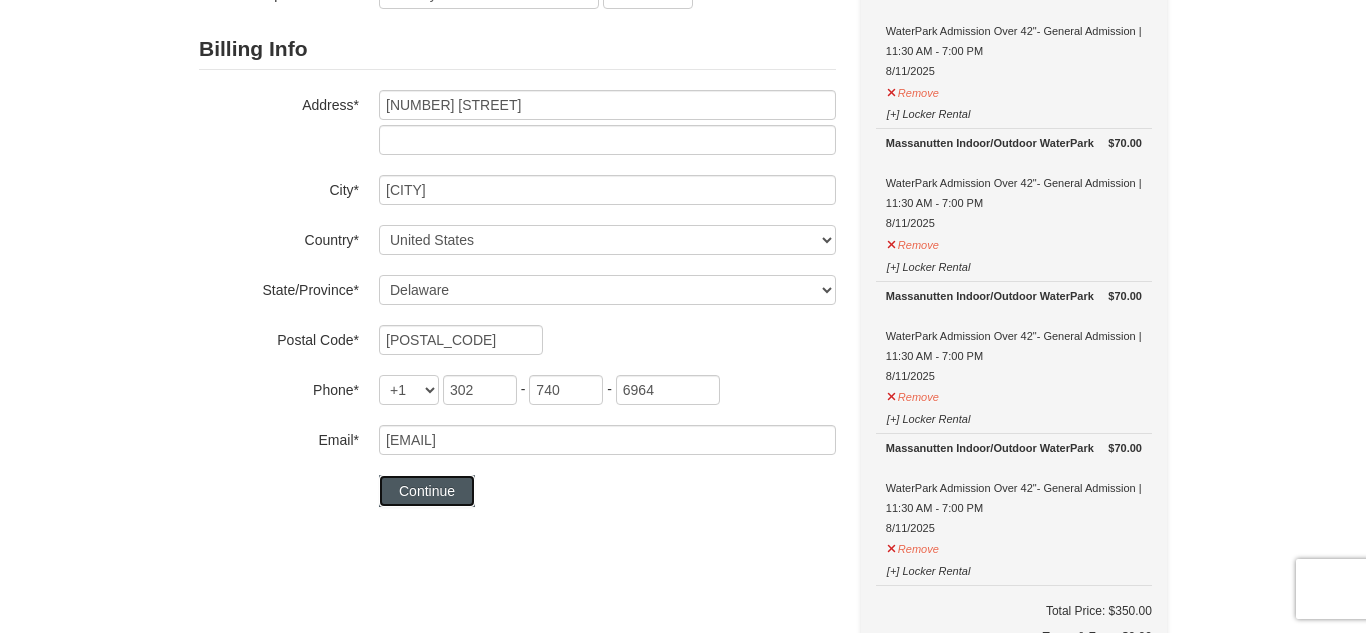 click on "Continue" at bounding box center (427, 491) 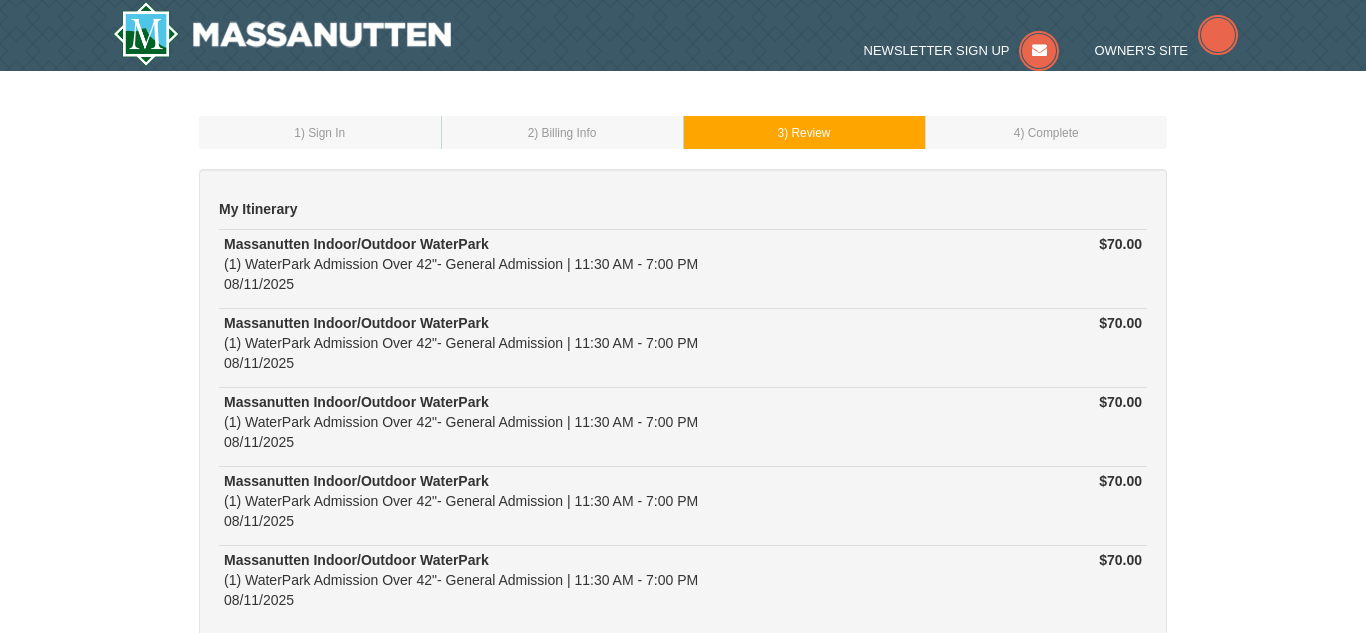 scroll, scrollTop: 0, scrollLeft: 0, axis: both 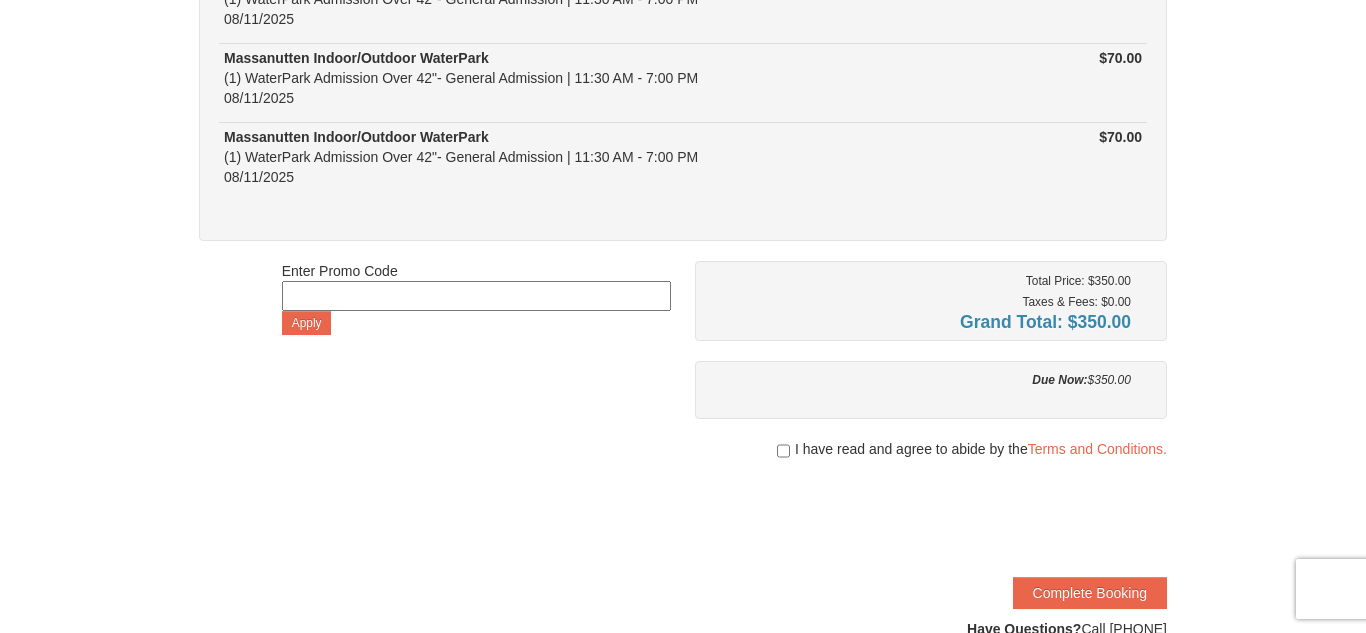 click on "I have read and agree to abide by the  Terms and Conditions." at bounding box center (931, 449) 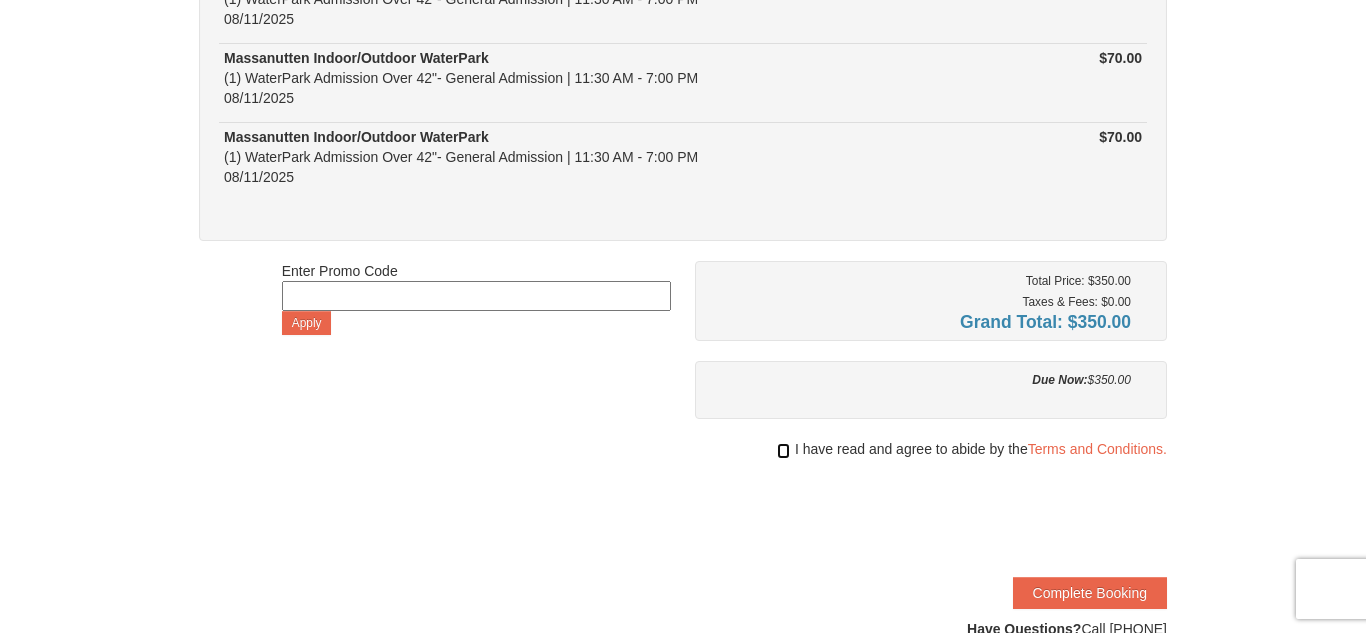 click at bounding box center [783, 451] 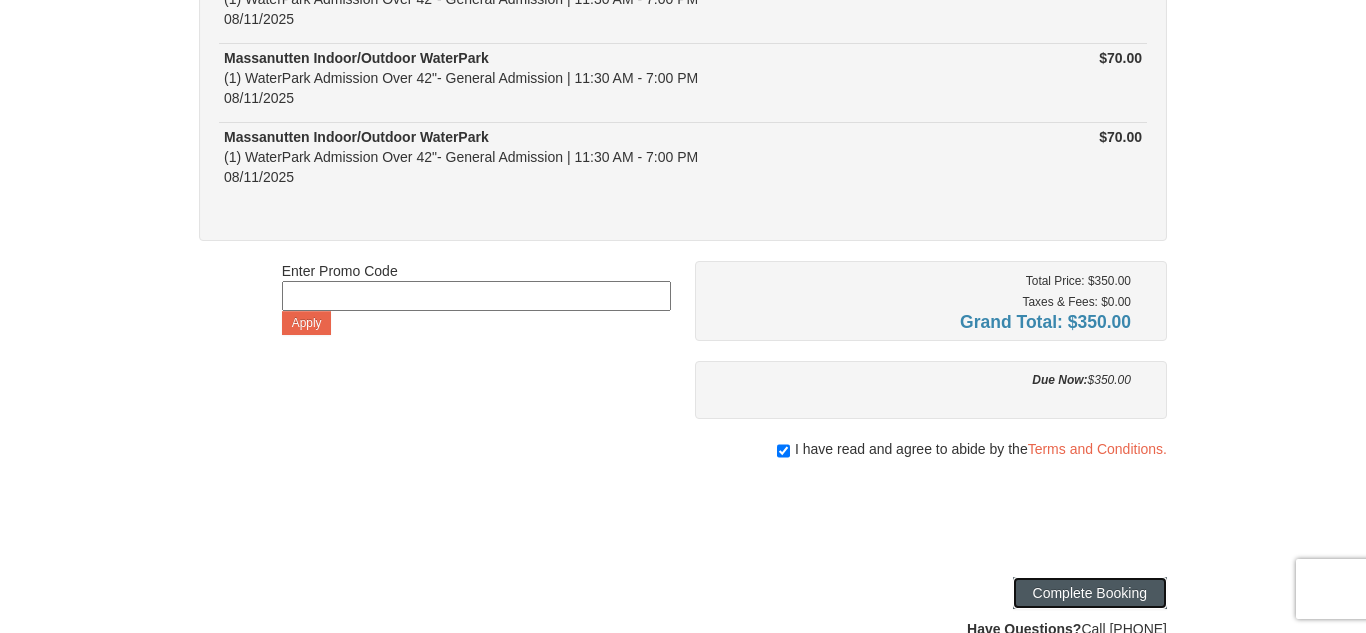 click on "Complete Booking" at bounding box center [1090, 593] 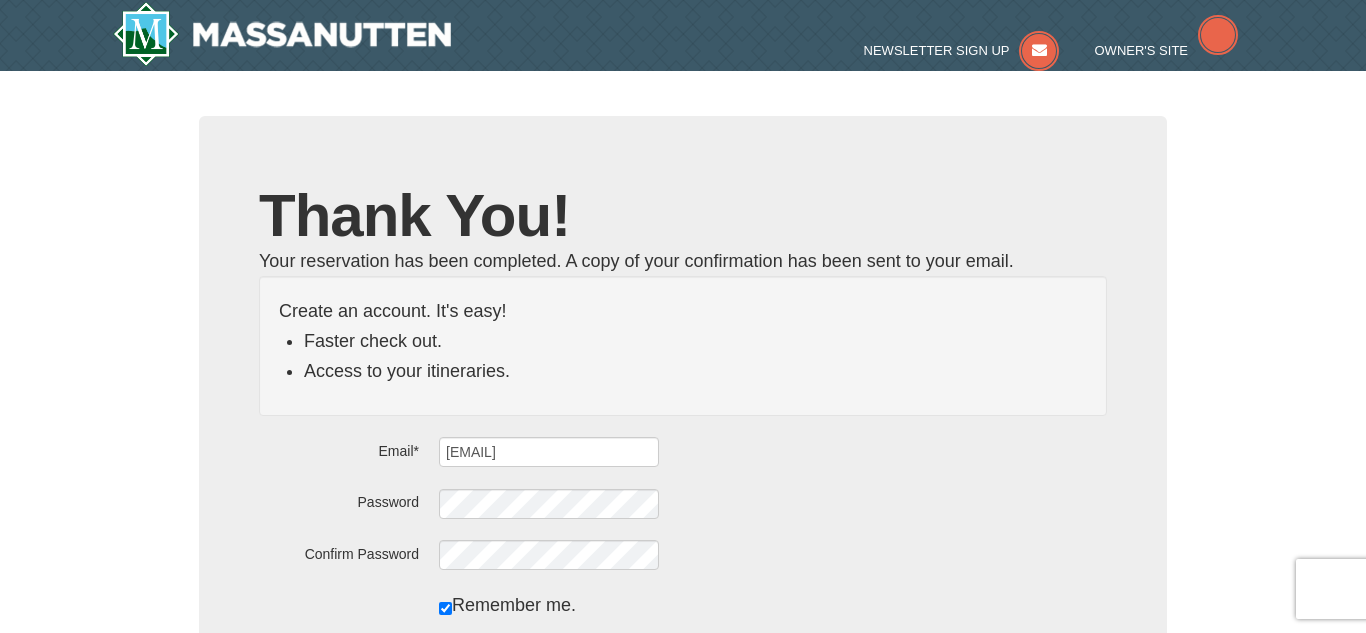 scroll, scrollTop: 0, scrollLeft: 0, axis: both 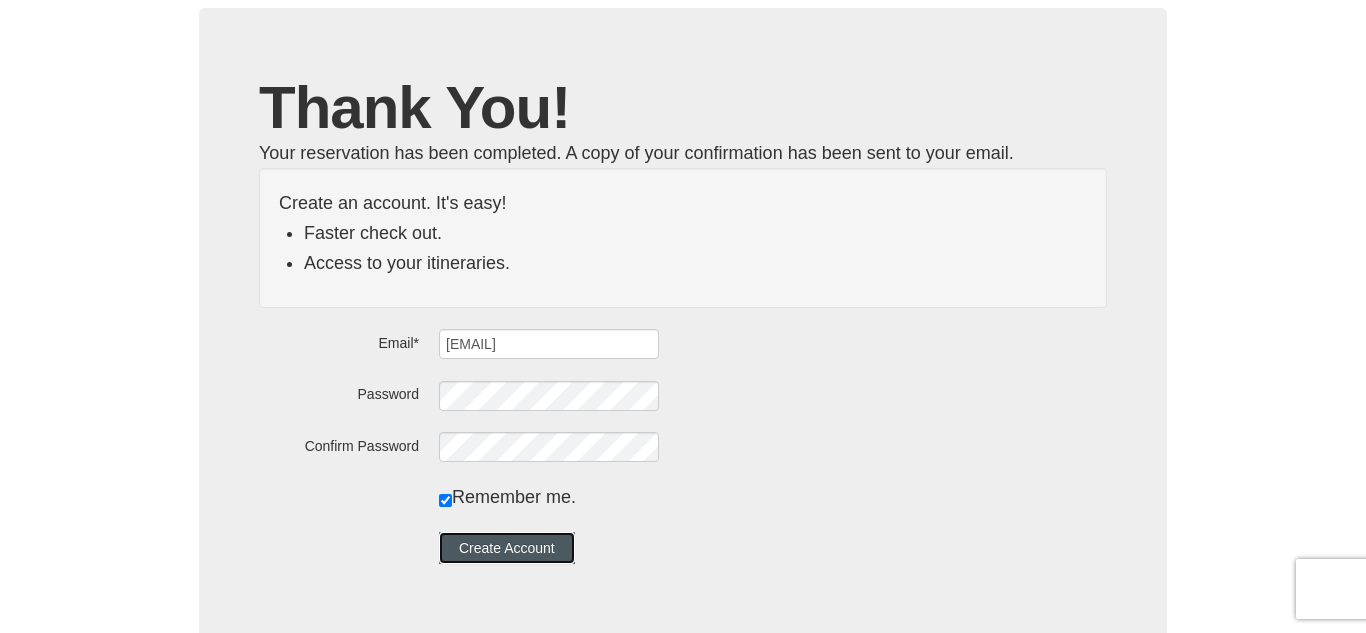 click on "Create Account" at bounding box center (507, 548) 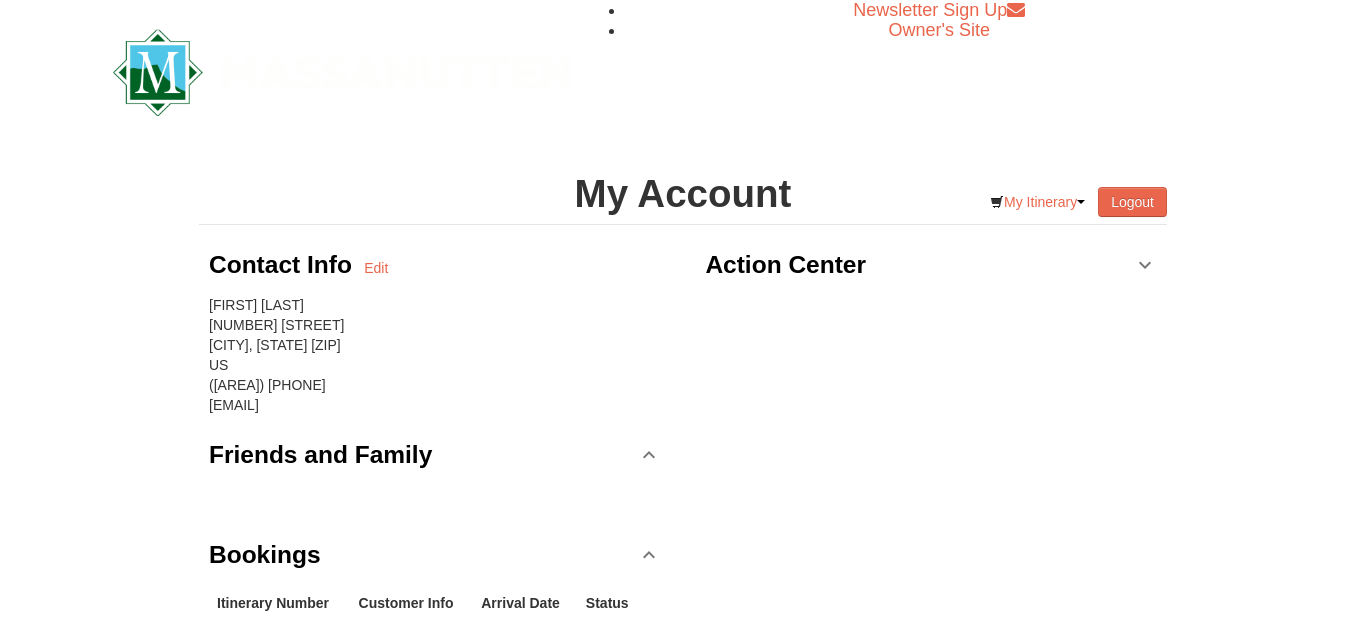 scroll, scrollTop: 0, scrollLeft: 0, axis: both 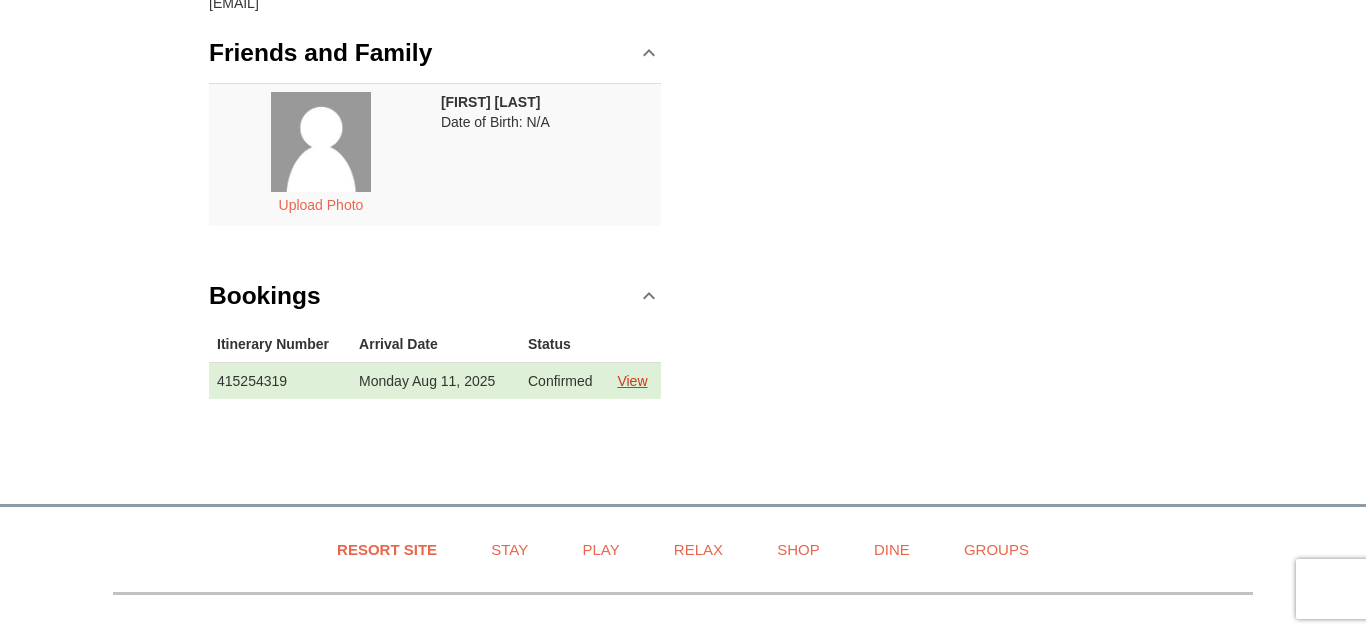 click on "View" at bounding box center (632, 381) 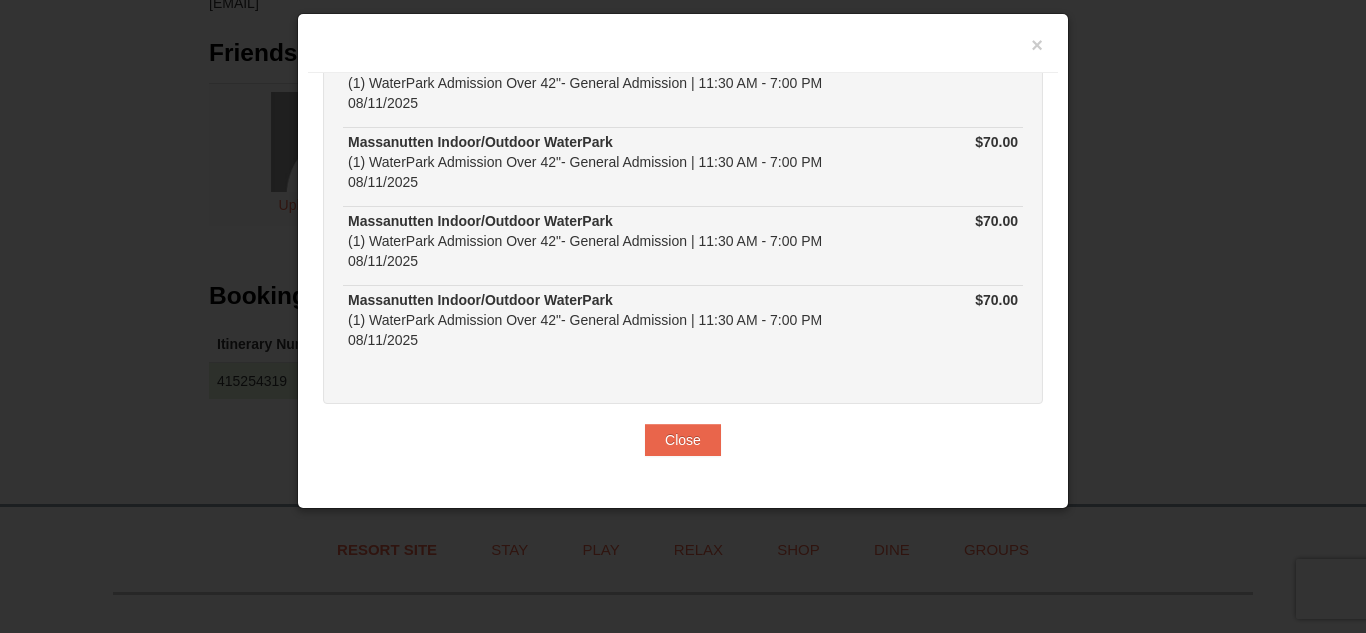 scroll, scrollTop: 191, scrollLeft: 0, axis: vertical 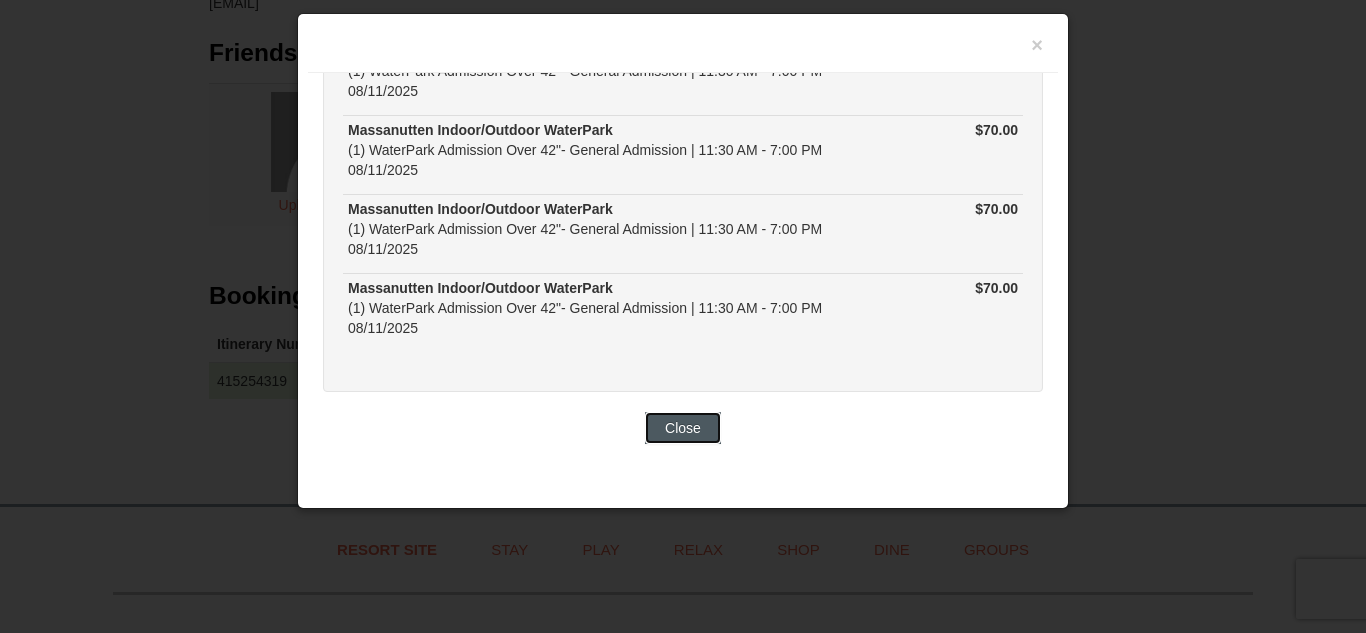 click on "Close" at bounding box center [683, 428] 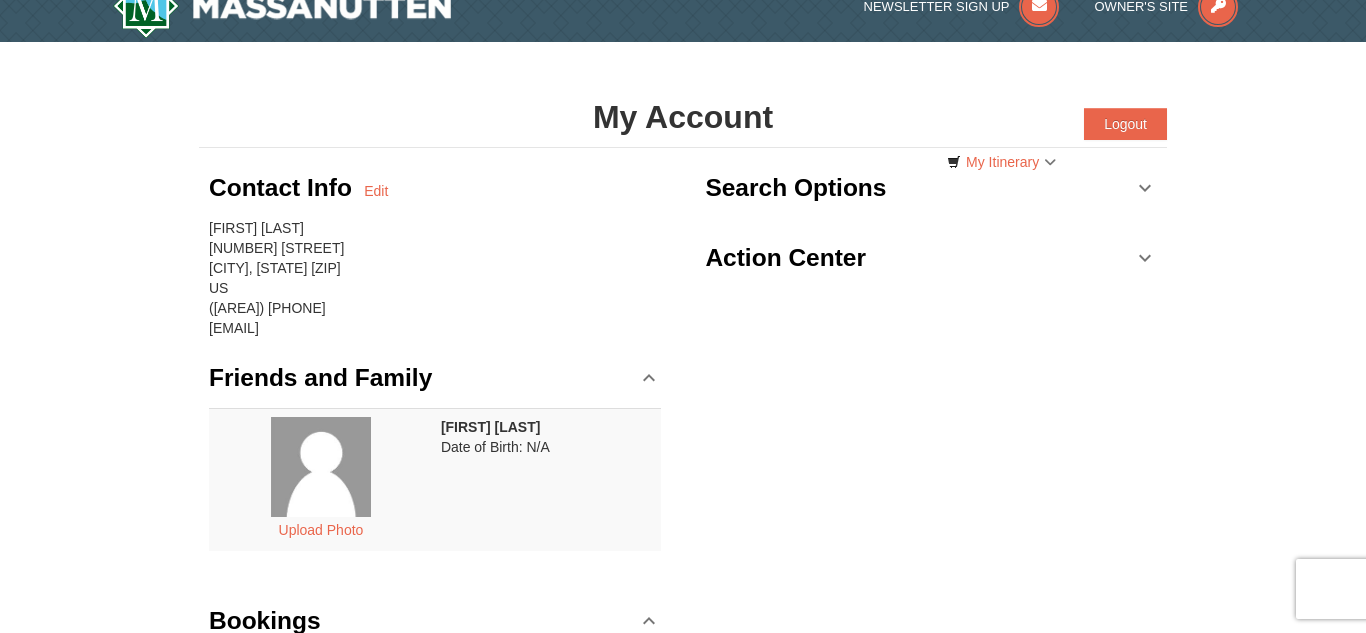 scroll, scrollTop: 0, scrollLeft: 0, axis: both 